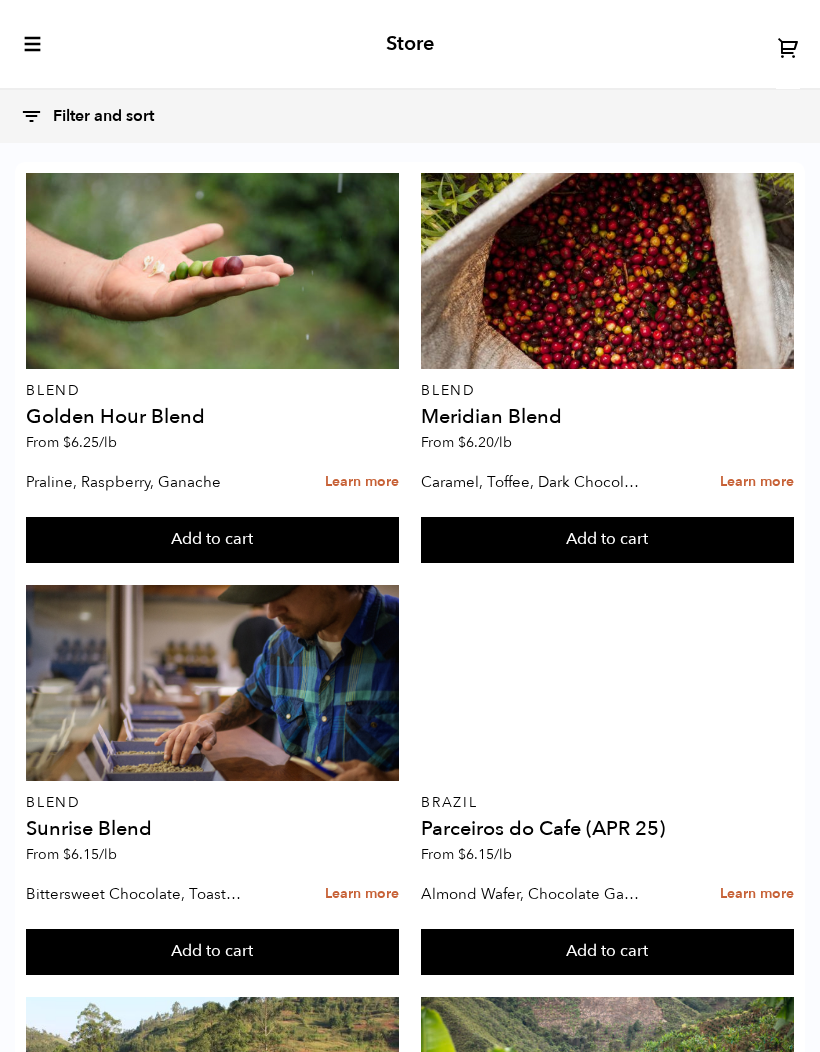 scroll, scrollTop: 0, scrollLeft: 0, axis: both 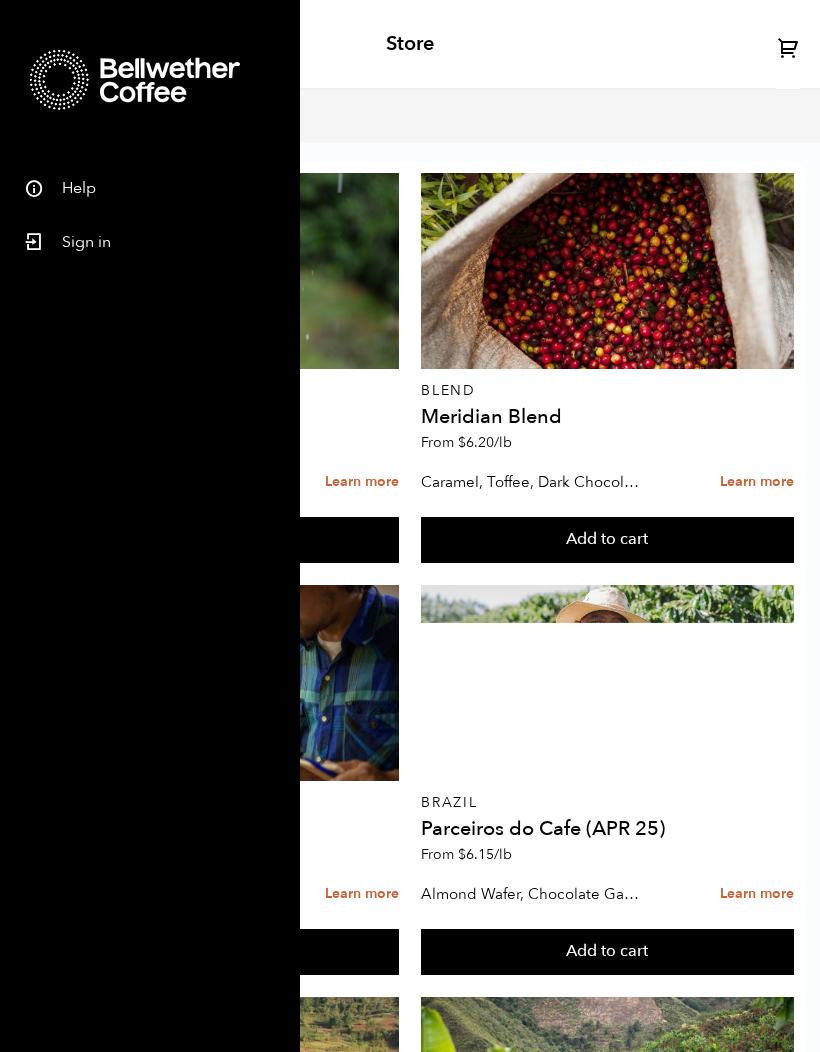 click on "Sign in" at bounding box center [150, 239] 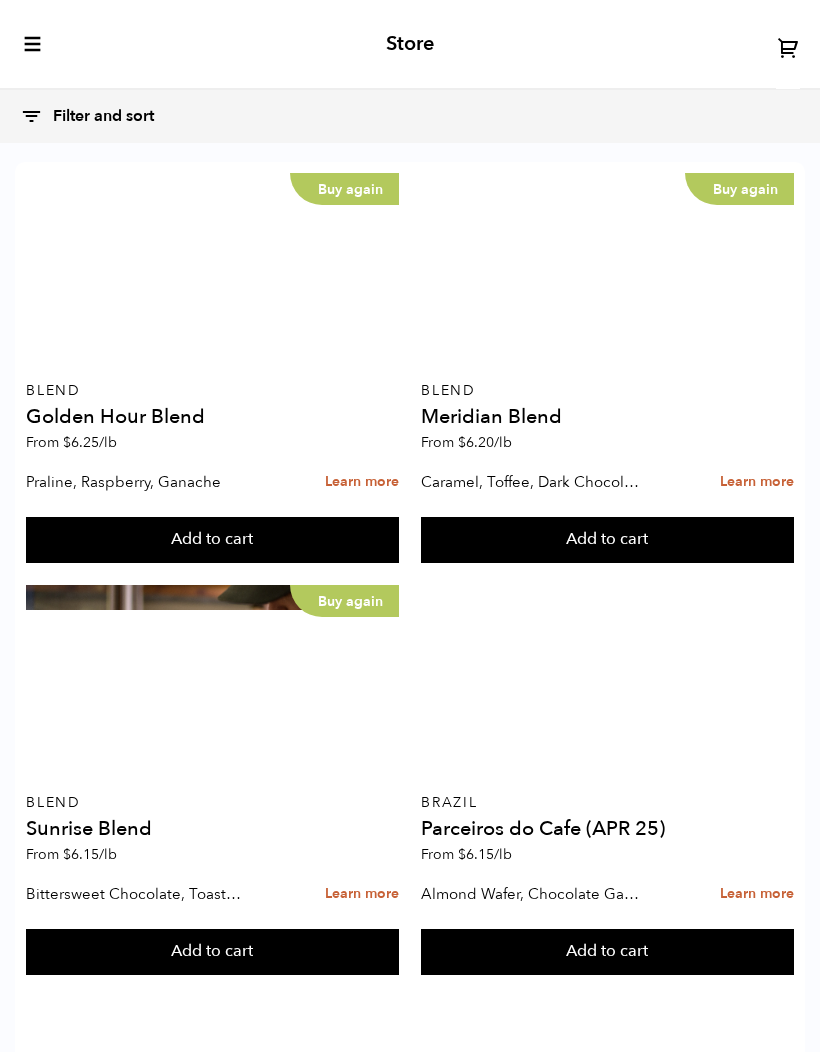 scroll, scrollTop: 0, scrollLeft: 0, axis: both 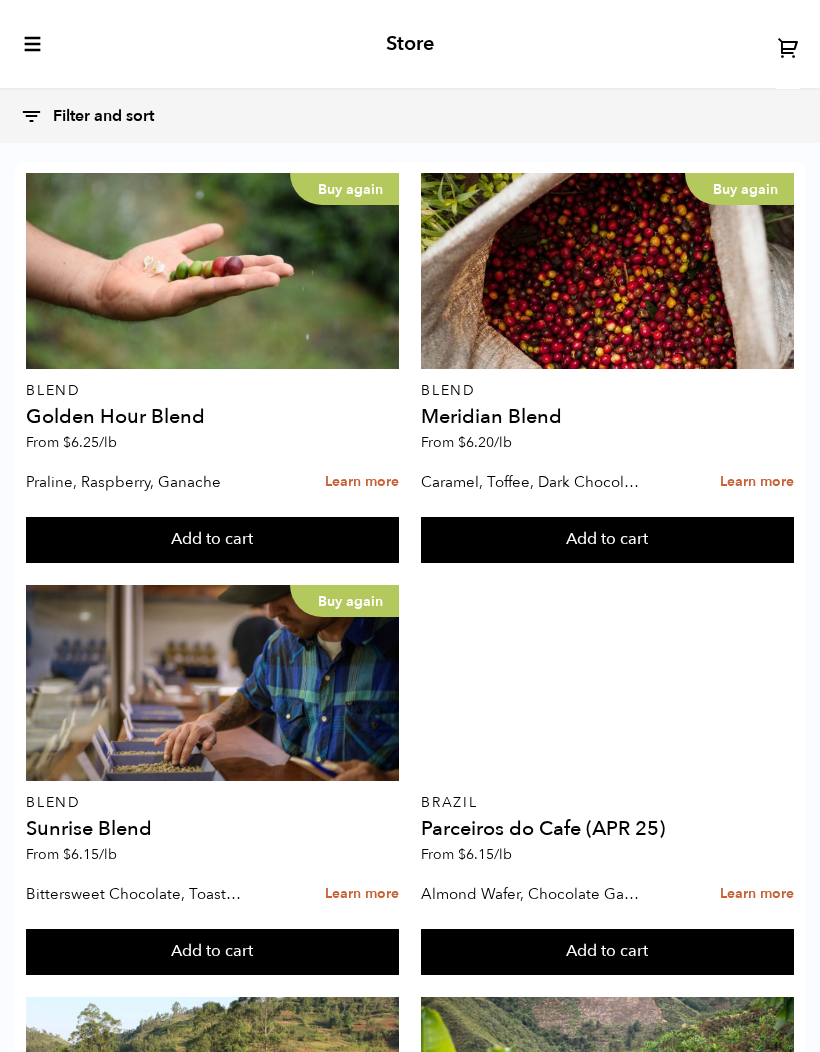 click at bounding box center [33, 44] 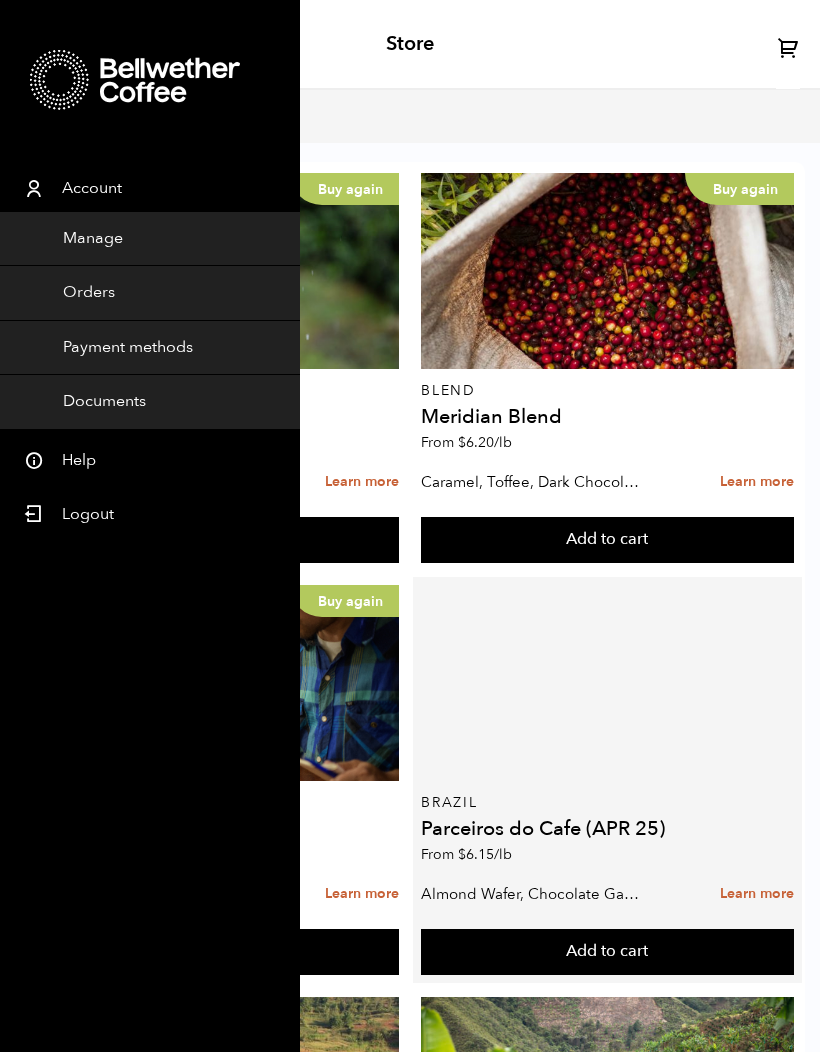 click at bounding box center (607, 683) 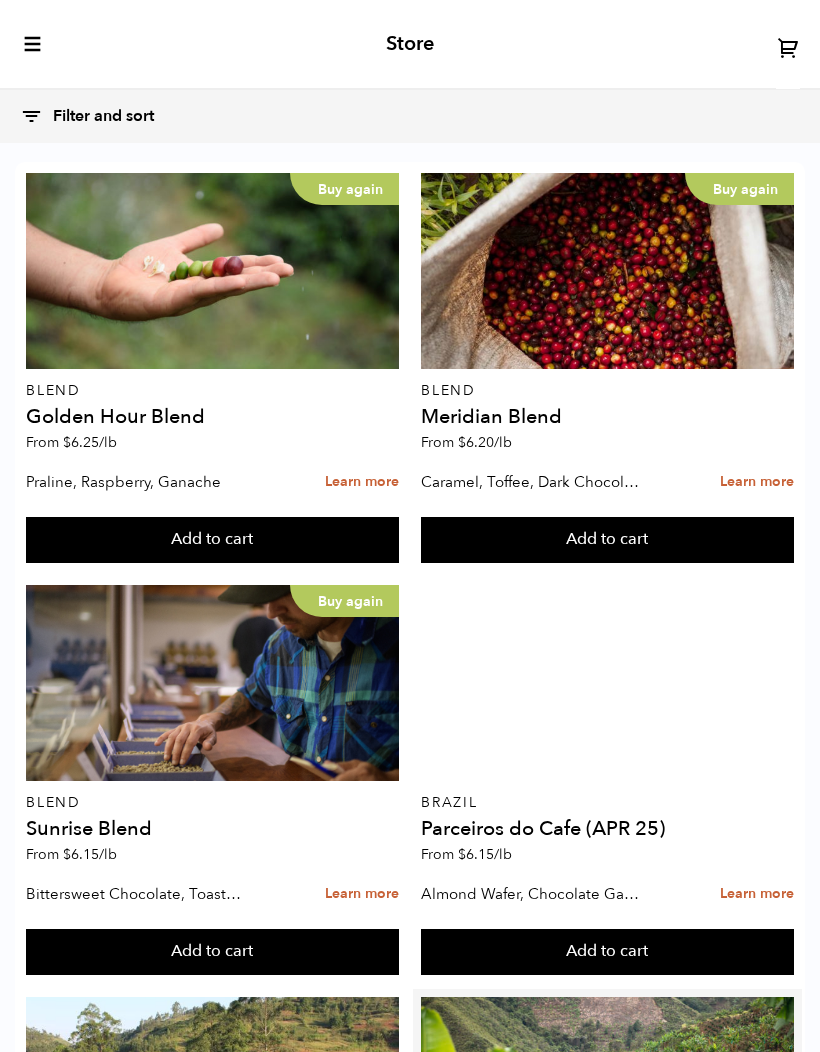 click on "Add to cart" at bounding box center [212, 540] 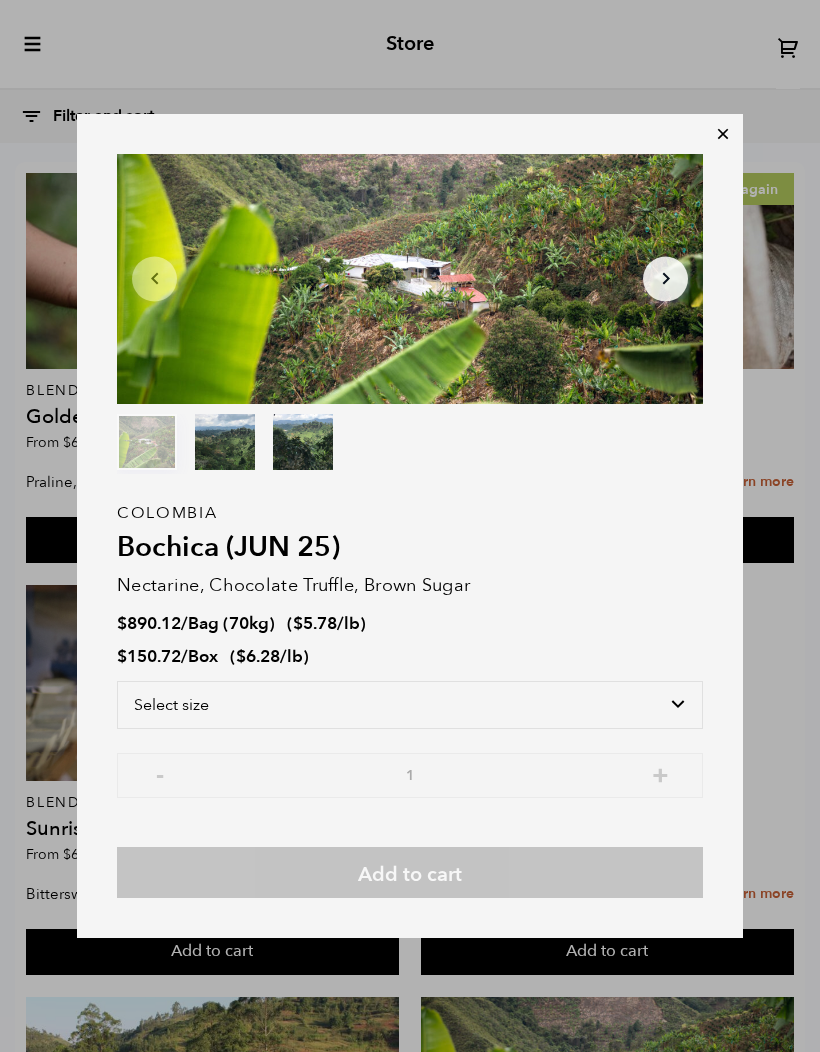 click on "Item 1 of 3         Arrow Left Arrow Right item 0 item 1 item 2 Item 1 of 3
Colombia
Bochica (JUN 25)   Nectarine, Chocolate Truffle, Brown Sugar
$ 890.12 / Bag (70kg)
( $ 5.78 /lb )
$ 150.72 / Box
( $ 6.28 /lb )
Select size   Bag (70kg) (154 lbs) Box (24 lbs)   -   1   +     Add to cart" at bounding box center [410, 526] 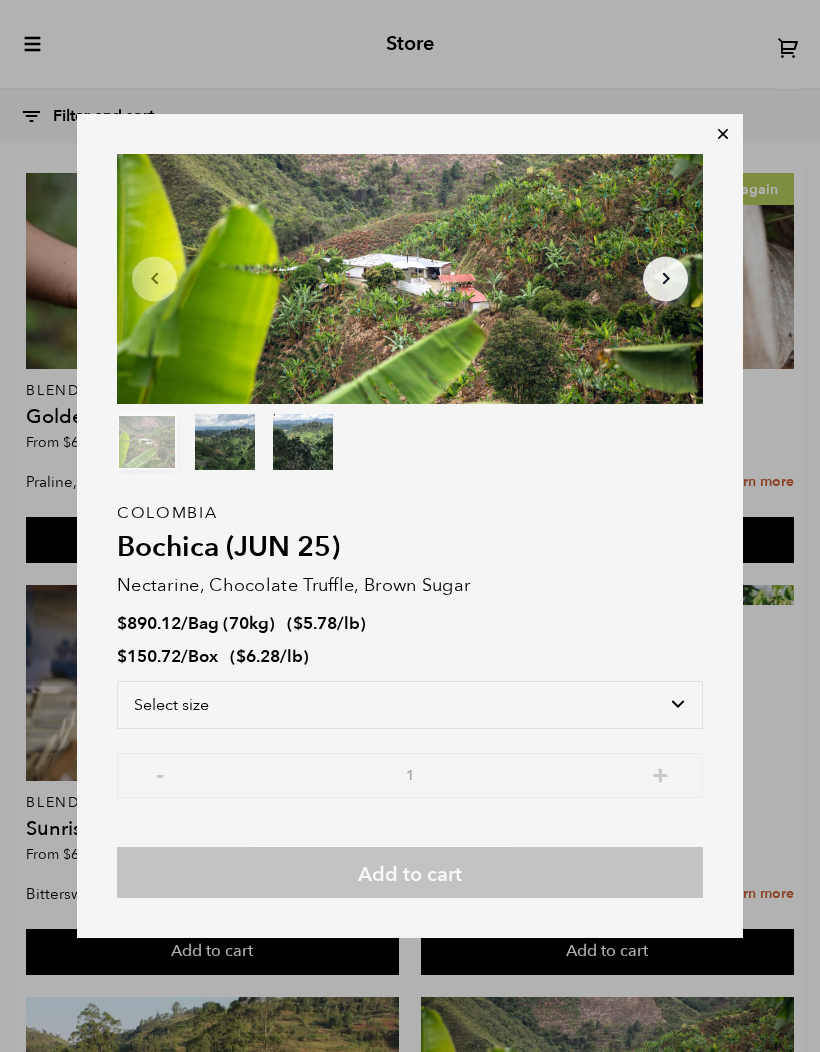 click on "Item 1 of 3         Arrow Left Arrow Right item 0 item 1 item 2 Item 1 of 3
Colombia
Bochica (JUN 25)   Nectarine, Chocolate Truffle, Brown Sugar
$ 890.12 / Bag (70kg)
( $ 5.78 /lb )
$ 150.72 / Box
( $ 6.28 /lb )
Select size   Bag (70kg) (154 lbs) Box (24 lbs)   -   1   +     Add to cart" at bounding box center (410, 526) 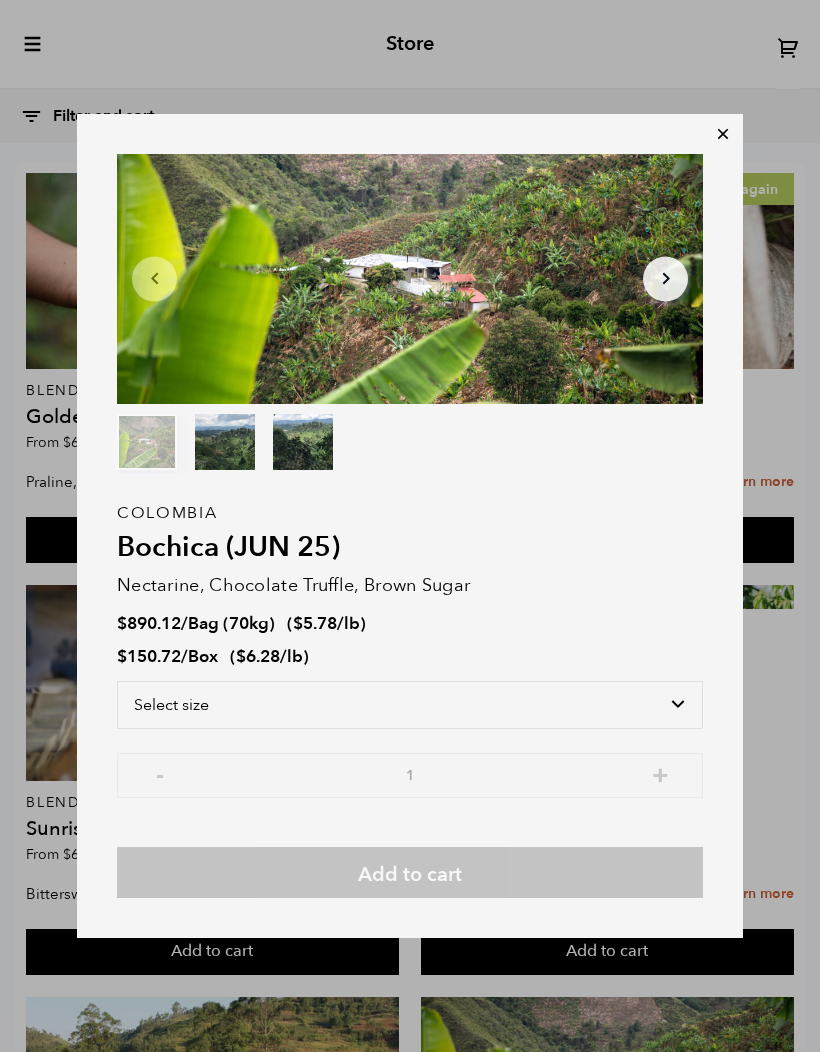 scroll, scrollTop: 451, scrollLeft: 0, axis: vertical 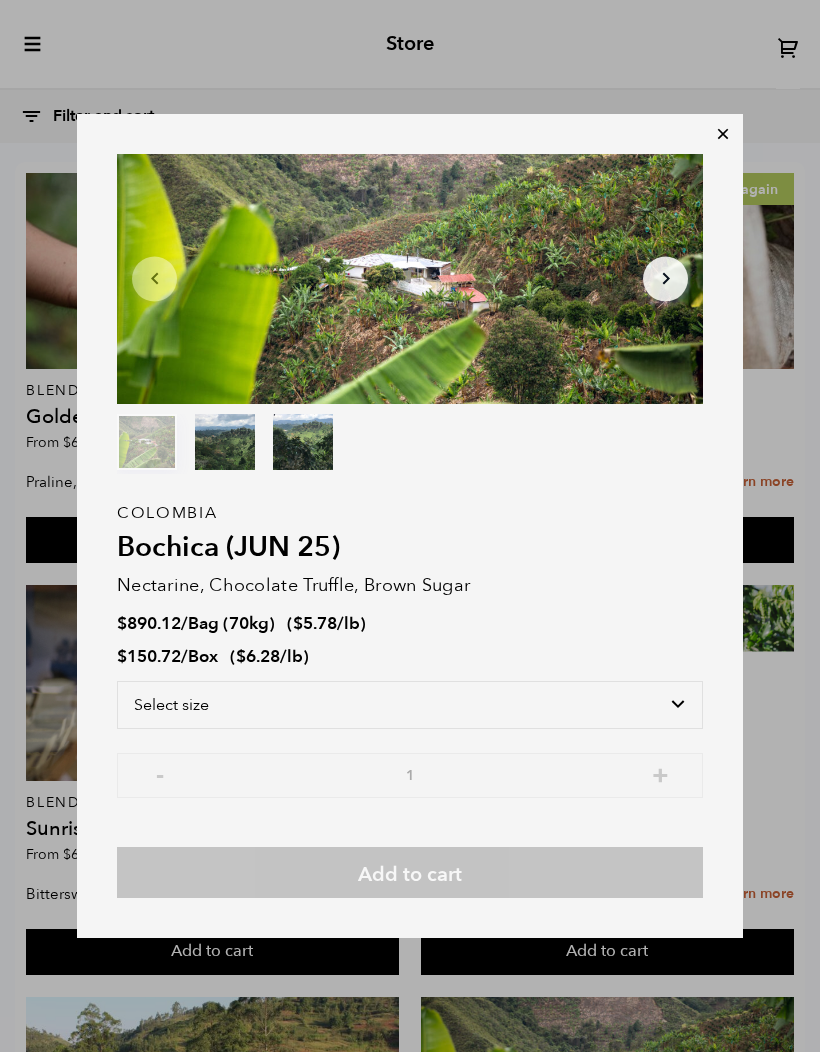 click at bounding box center (723, 134) 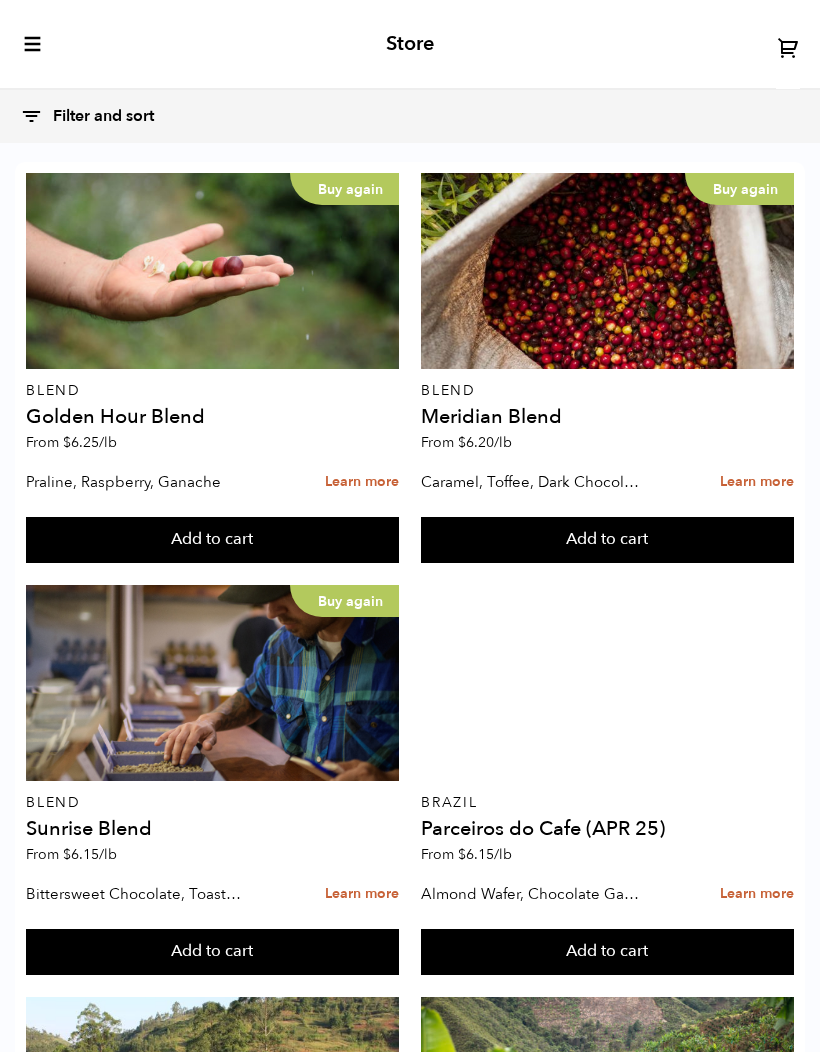 scroll, scrollTop: 458, scrollLeft: 0, axis: vertical 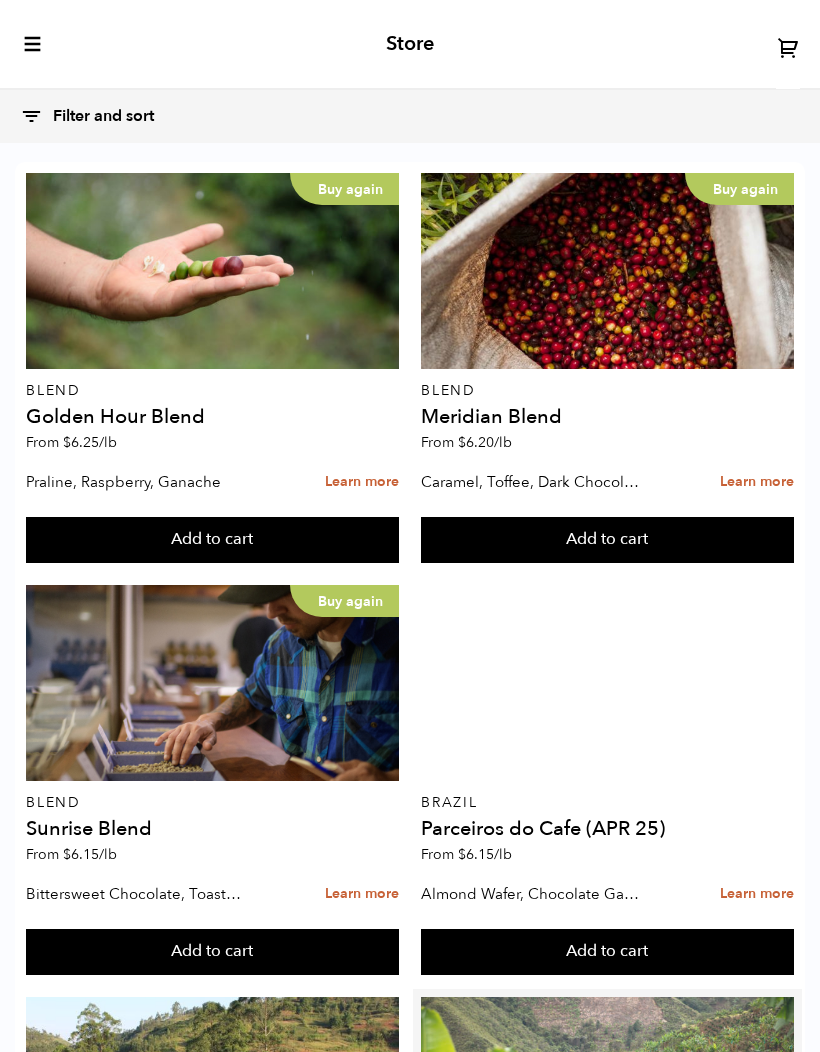 click at bounding box center (607, 1095) 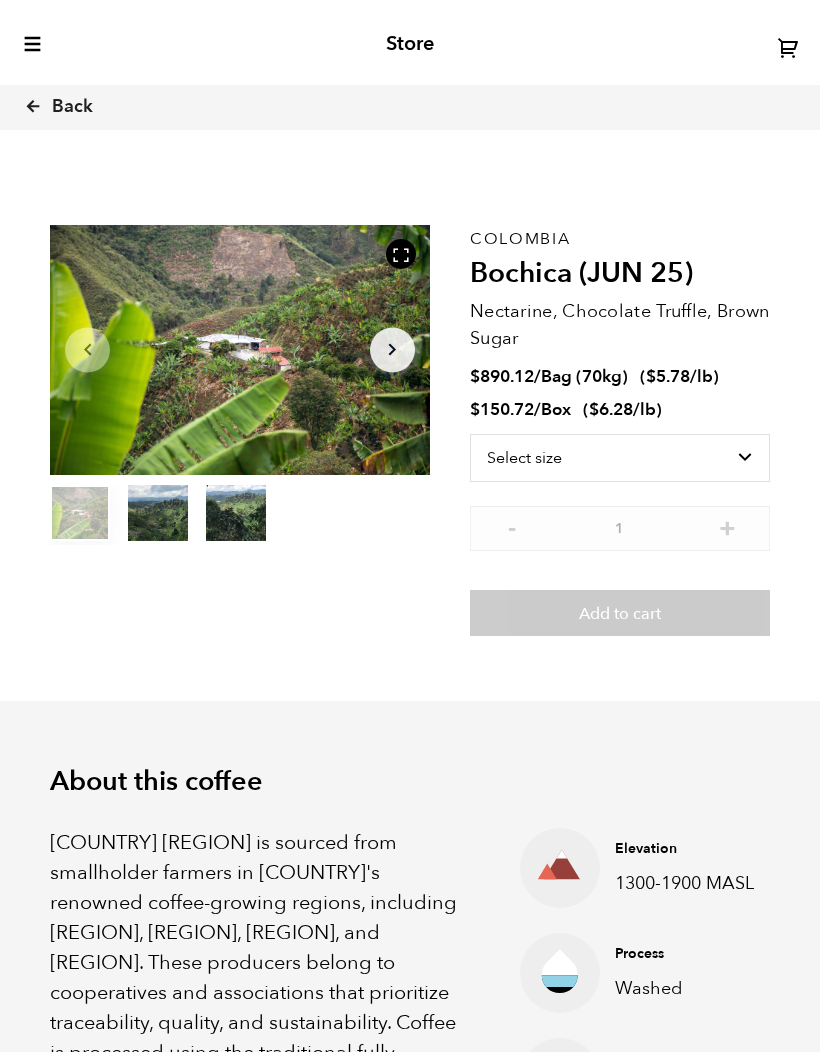 scroll, scrollTop: 0, scrollLeft: 0, axis: both 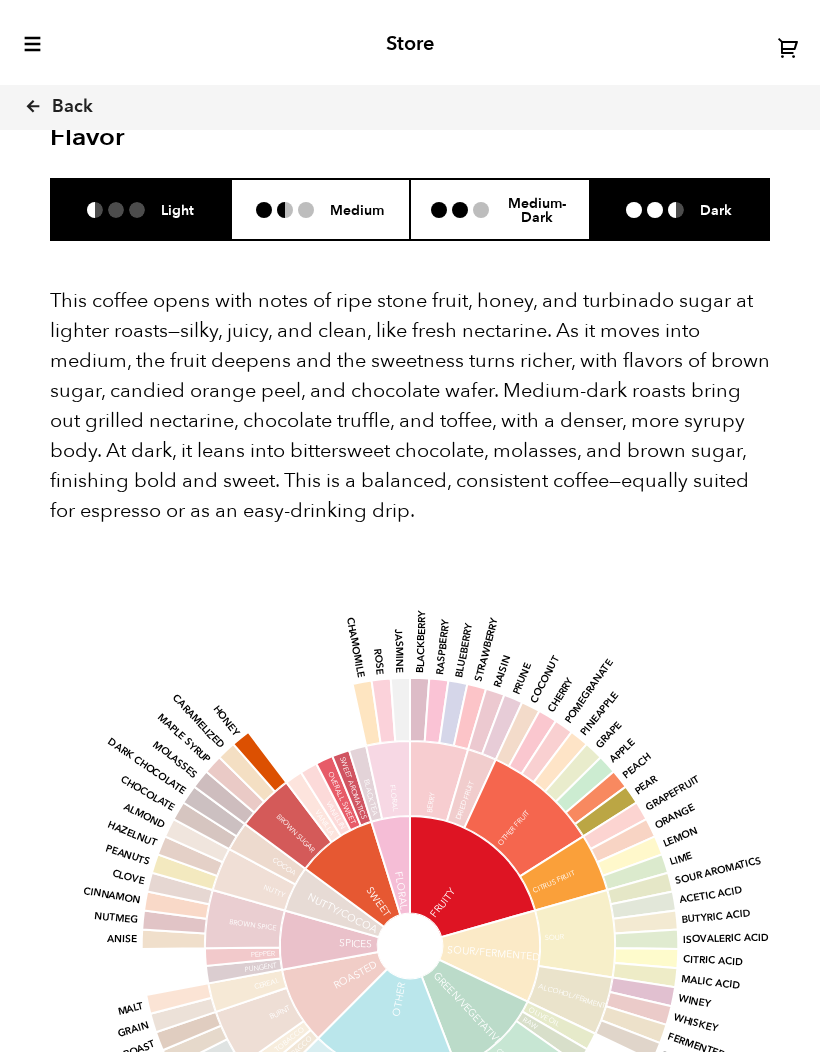 click at bounding box center (663, 210) 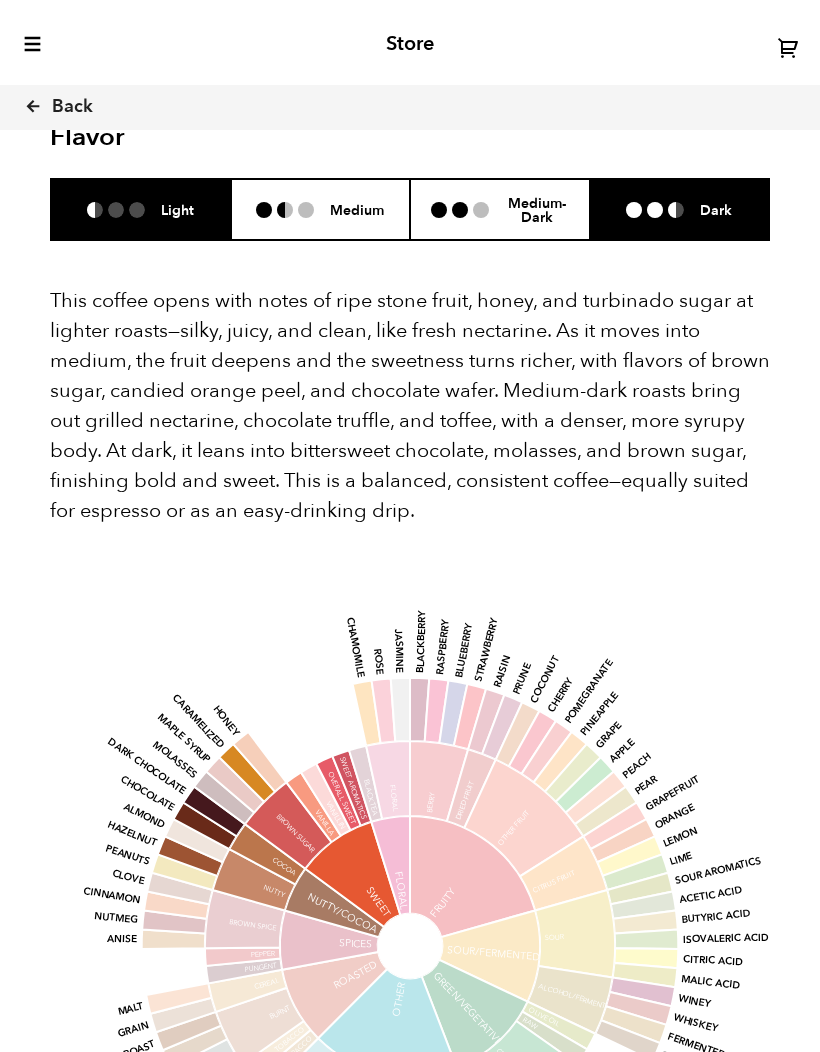 click on "Light" at bounding box center (141, 209) 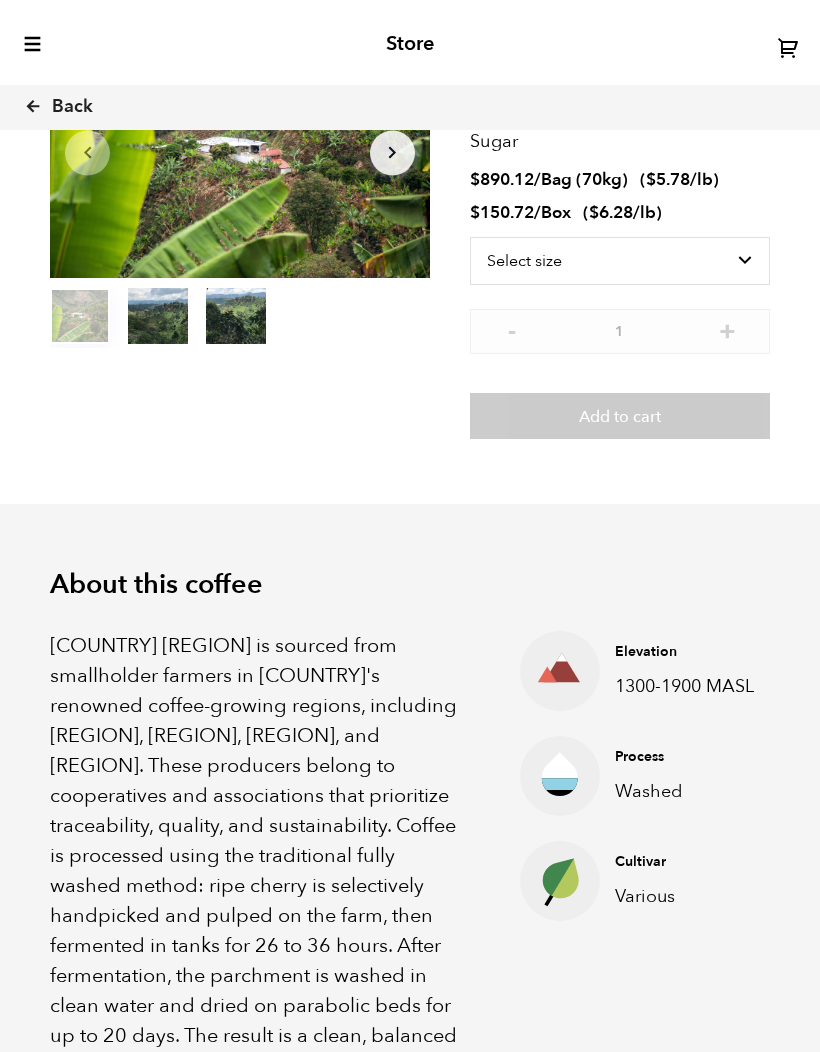 scroll, scrollTop: 0, scrollLeft: 0, axis: both 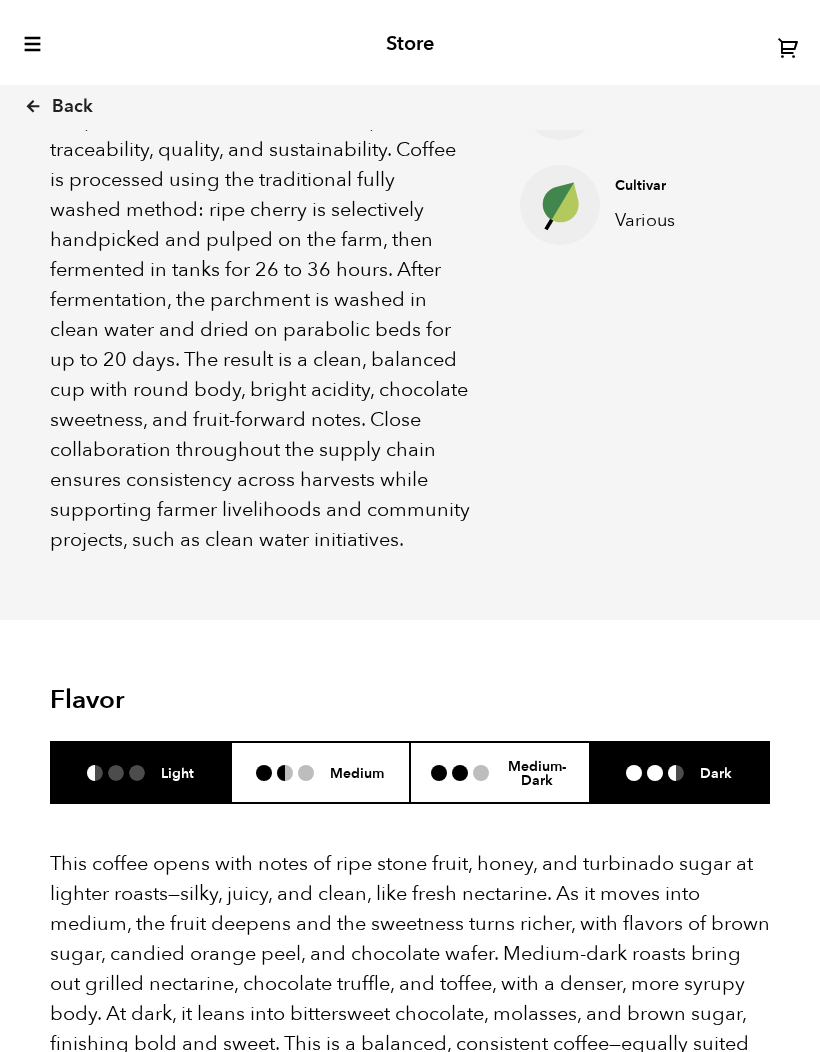 click on "Dark" at bounding box center (716, 772) 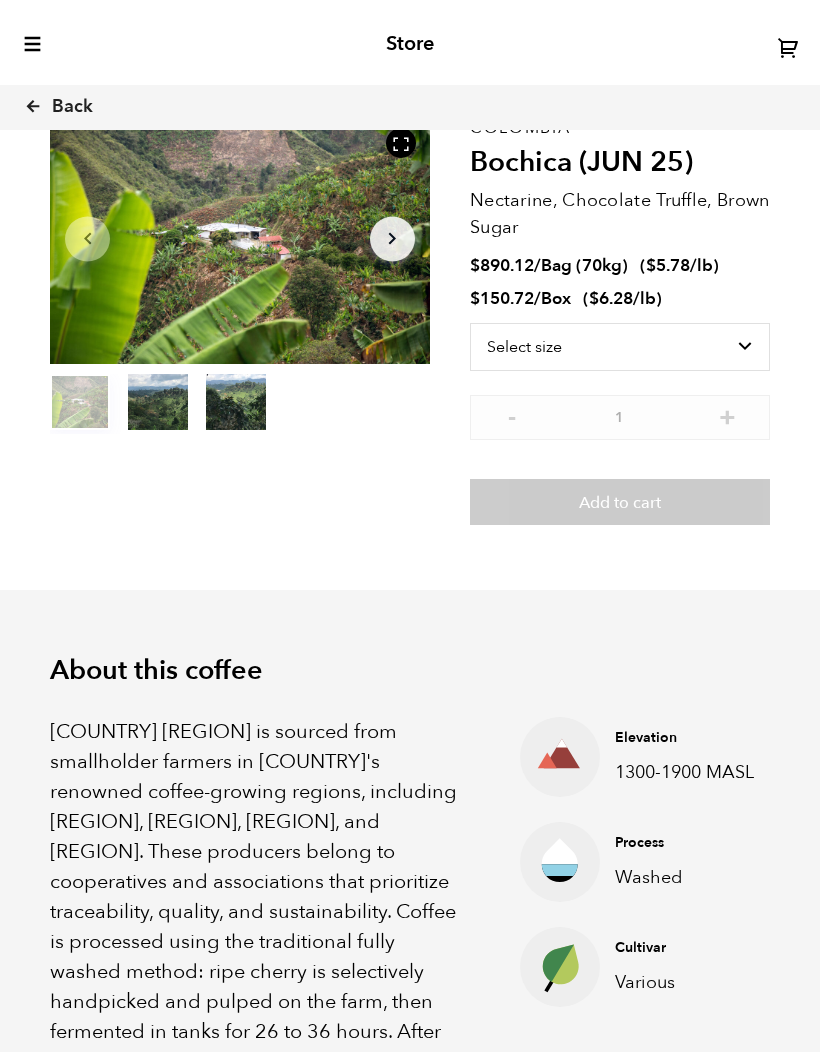 scroll, scrollTop: 0, scrollLeft: 0, axis: both 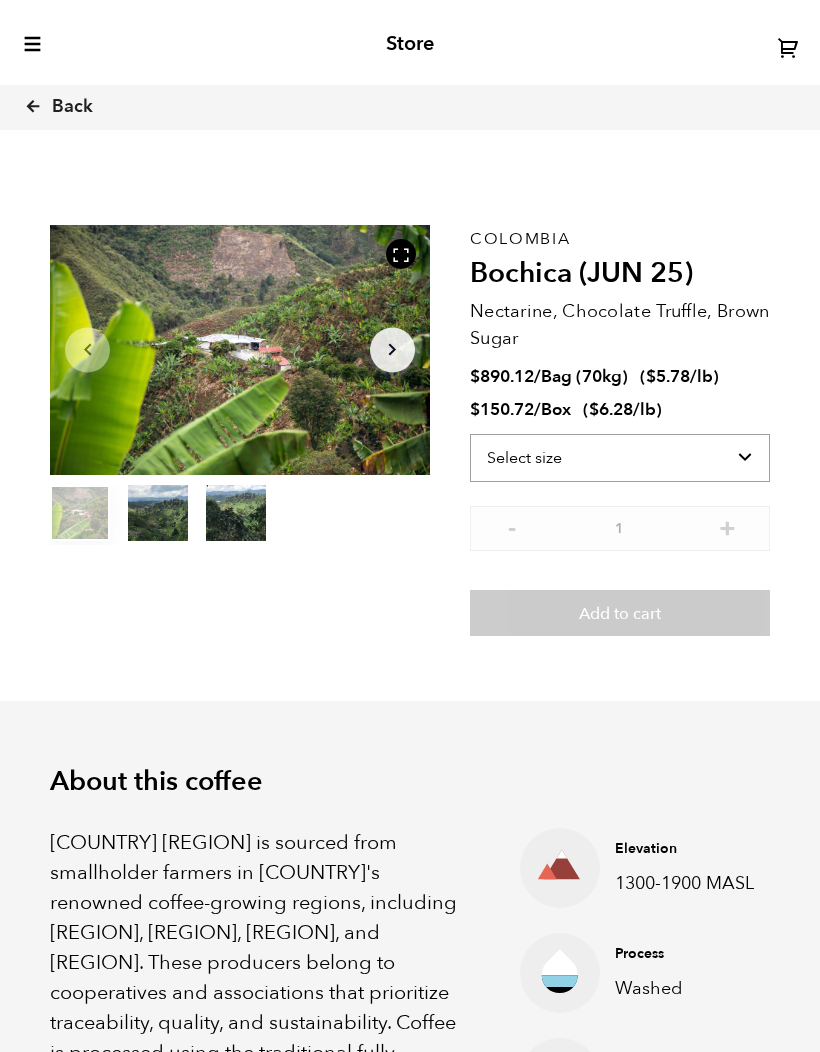 click on "Select size   Bag (70kg) (154 lbs) Box (24 lbs)" at bounding box center [620, 458] 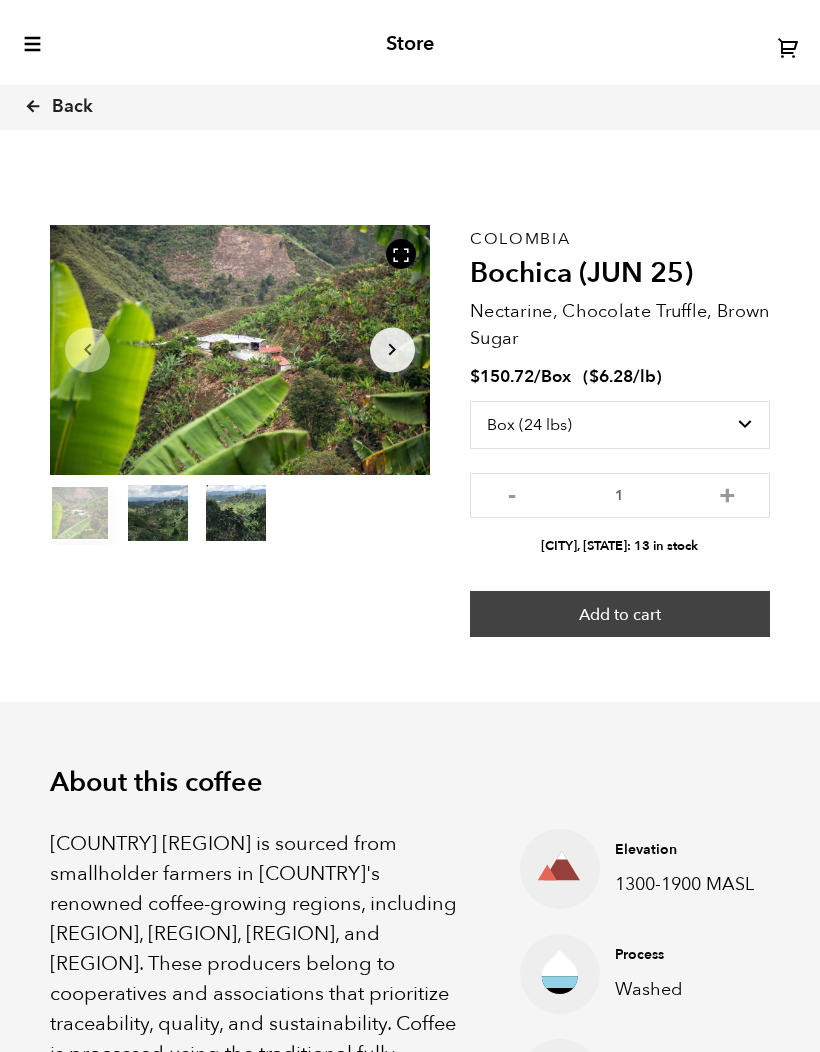 click on "Add to cart" at bounding box center (620, 614) 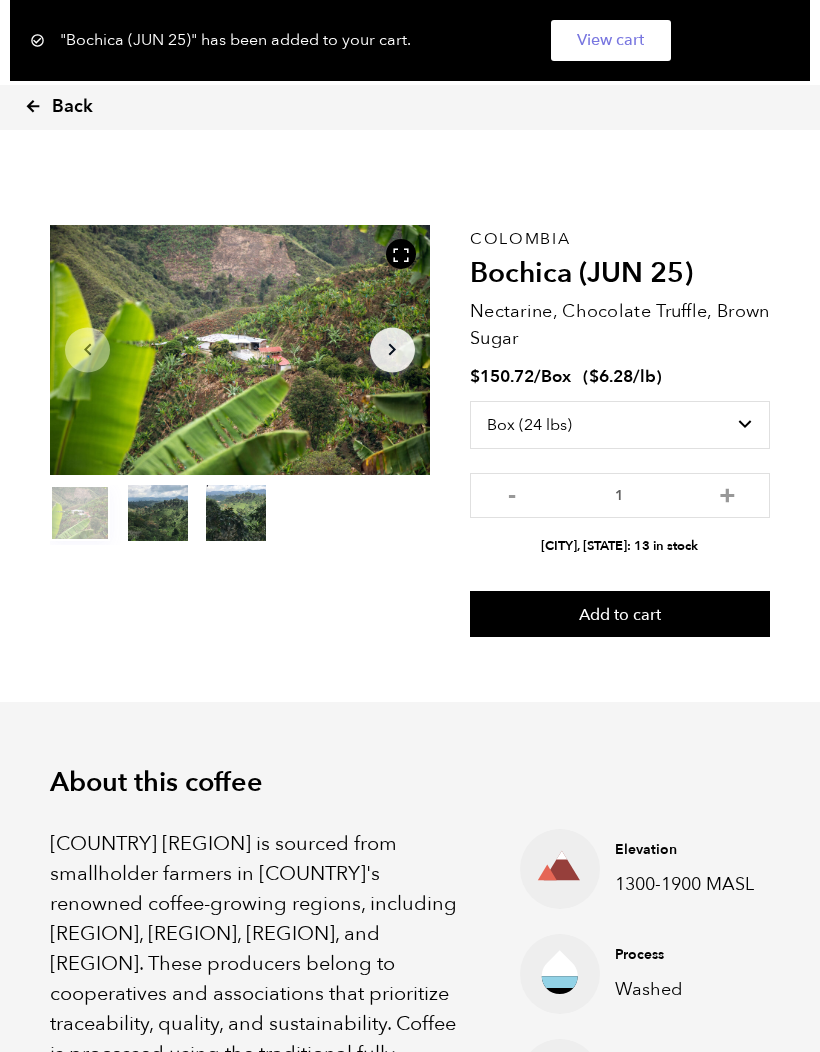 click at bounding box center [33, 106] 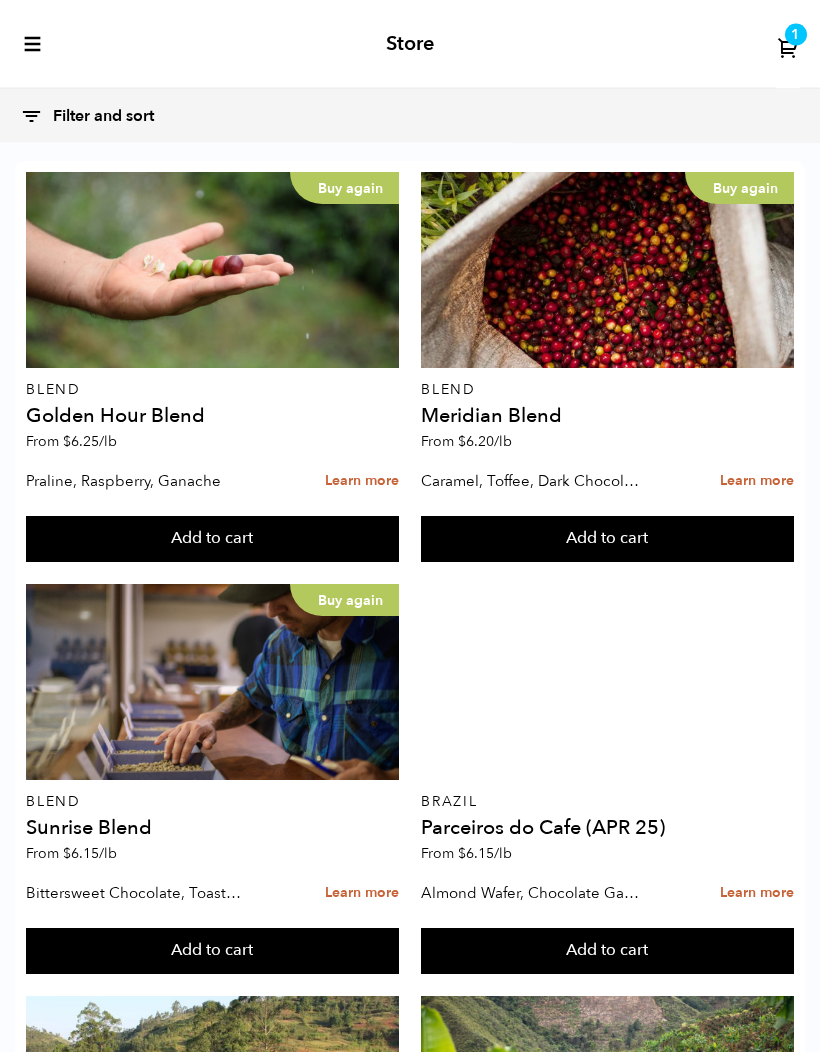 scroll, scrollTop: 930, scrollLeft: 0, axis: vertical 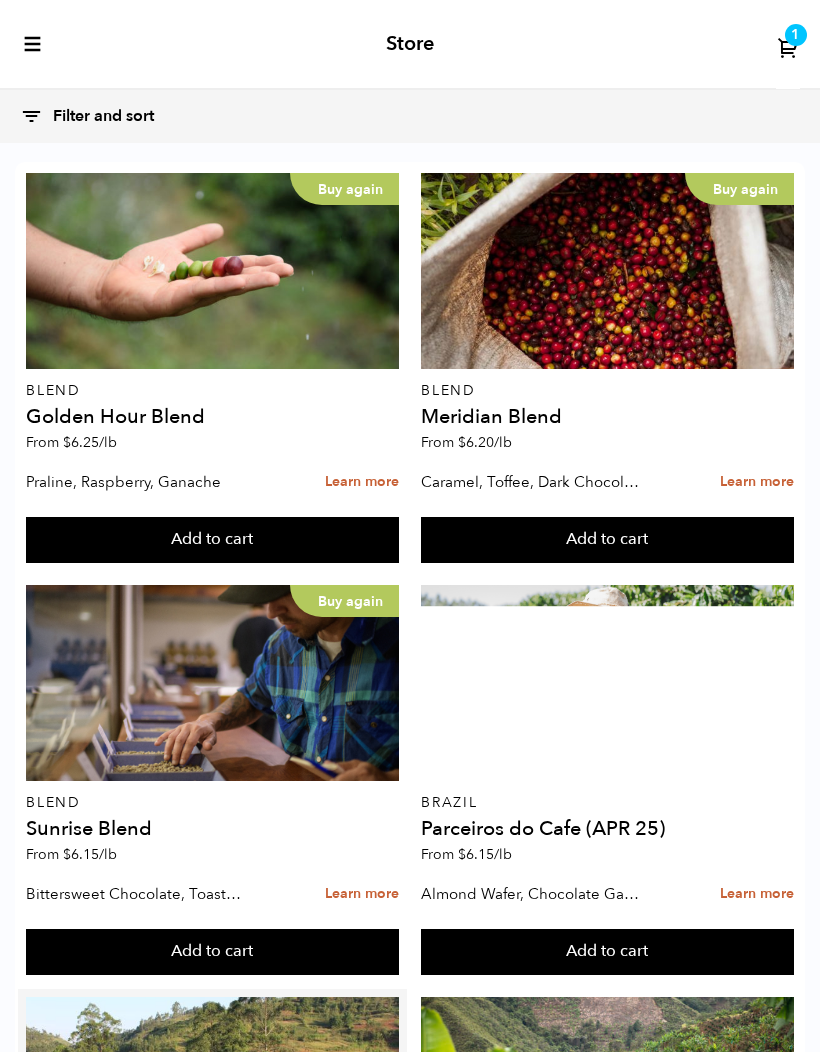click on "Add to cart" at bounding box center [212, 540] 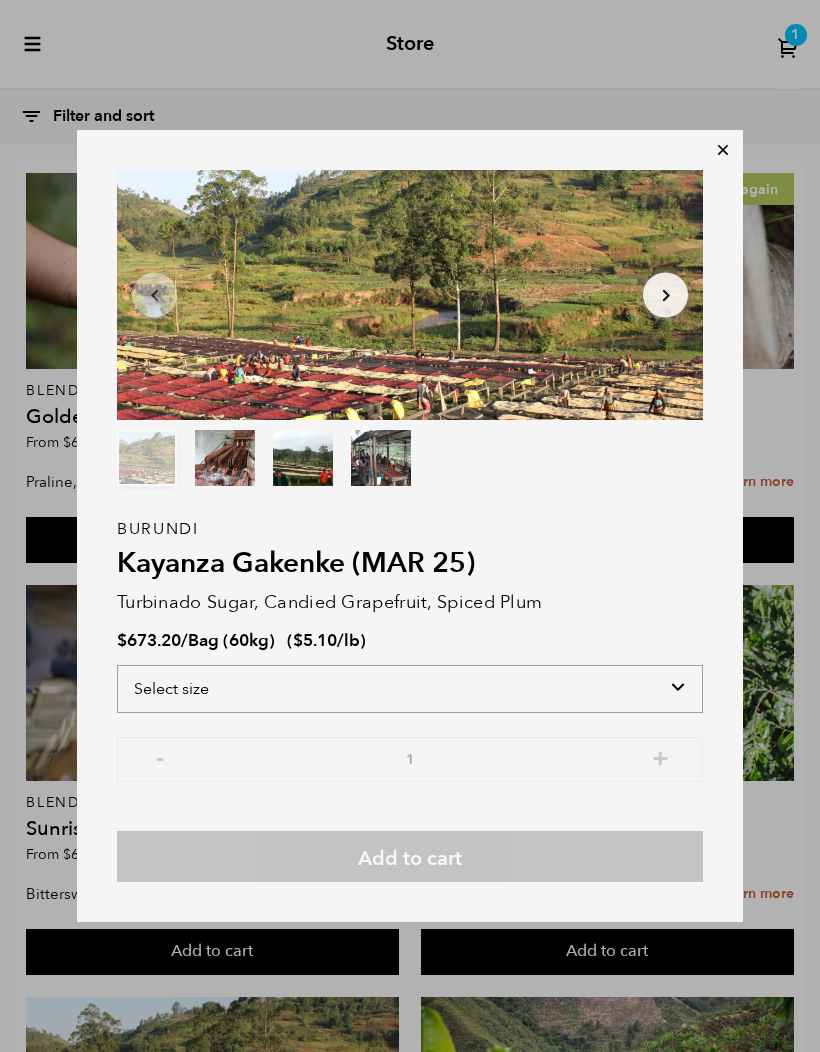 click on "Select size   Bag (60kg) (132 lbs)" at bounding box center (410, 689) 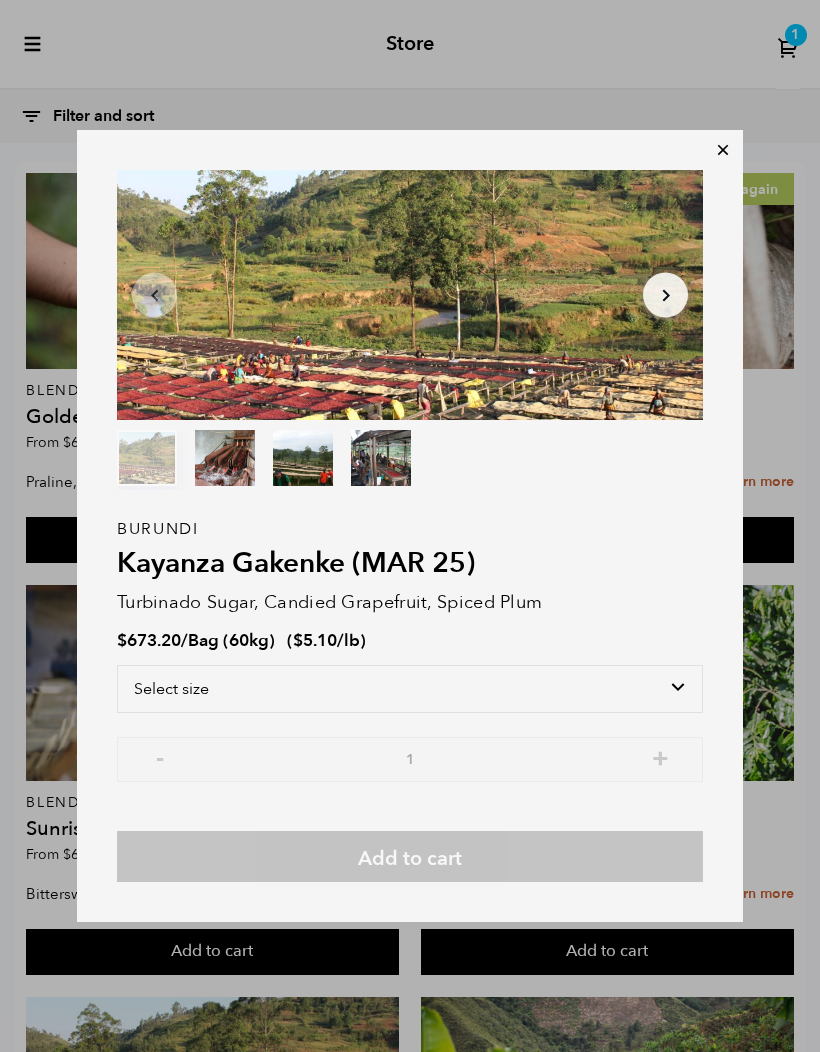 click on "Item 1 of 4           Arrow Left Arrow Right item 0 item 1 item 2 item 3 Item 1 of 4
Burundi
Kayanza Gakenke (MAR 25)   Turbinado Sugar, Candied Grapefruit, Spiced Plum
$ 673.20 / Bag (60kg)
( $ 5.10 /lb )
Select size   Bag (60kg) (132 lbs)   -   1   +     Add to cart" at bounding box center [410, 526] 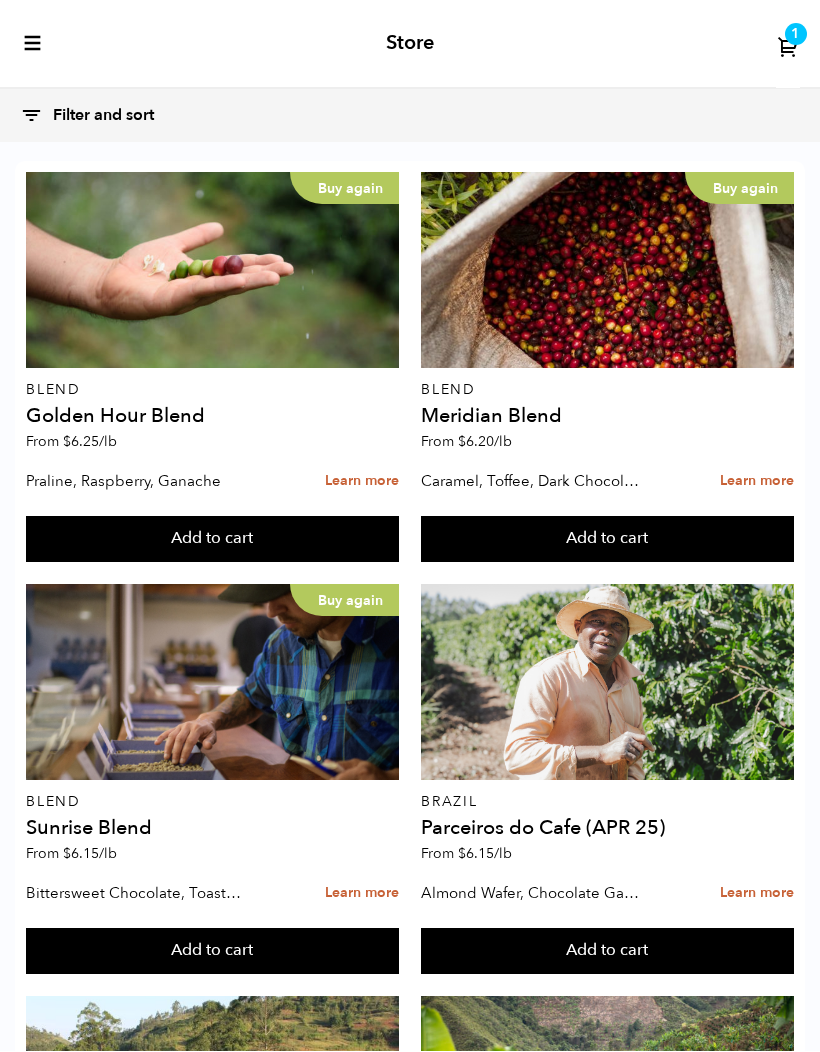 scroll, scrollTop: 3255, scrollLeft: 0, axis: vertical 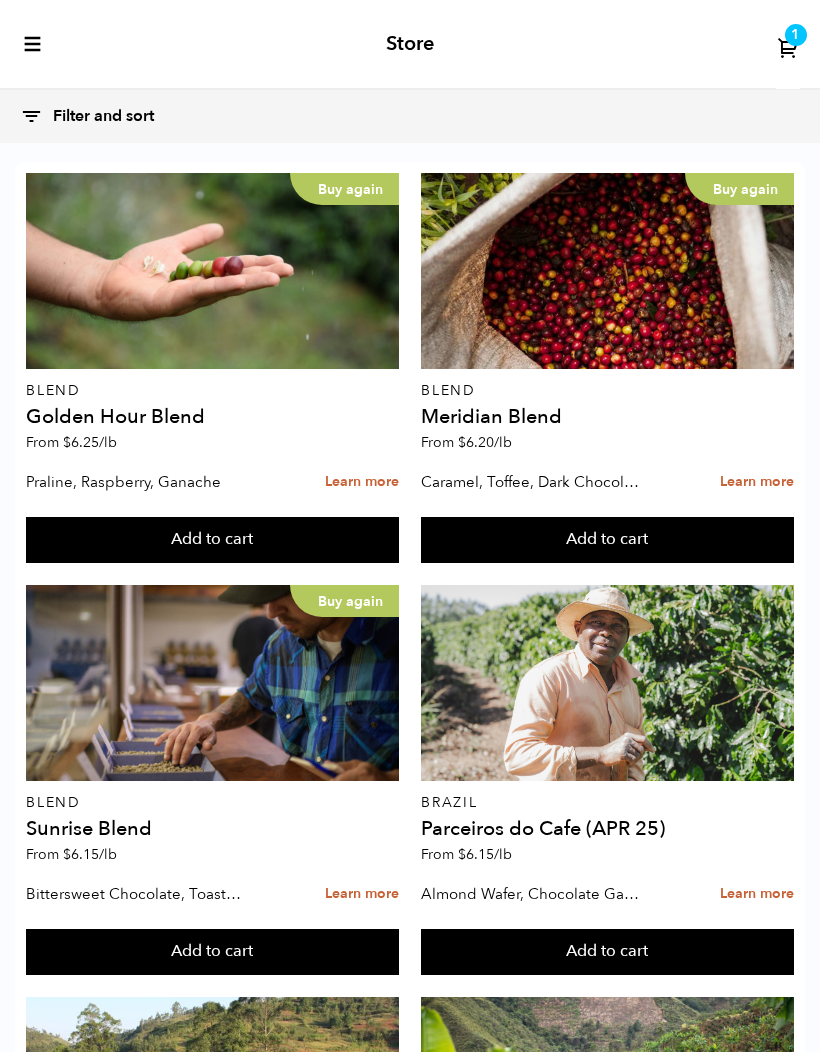 click at bounding box center [212, 3978] 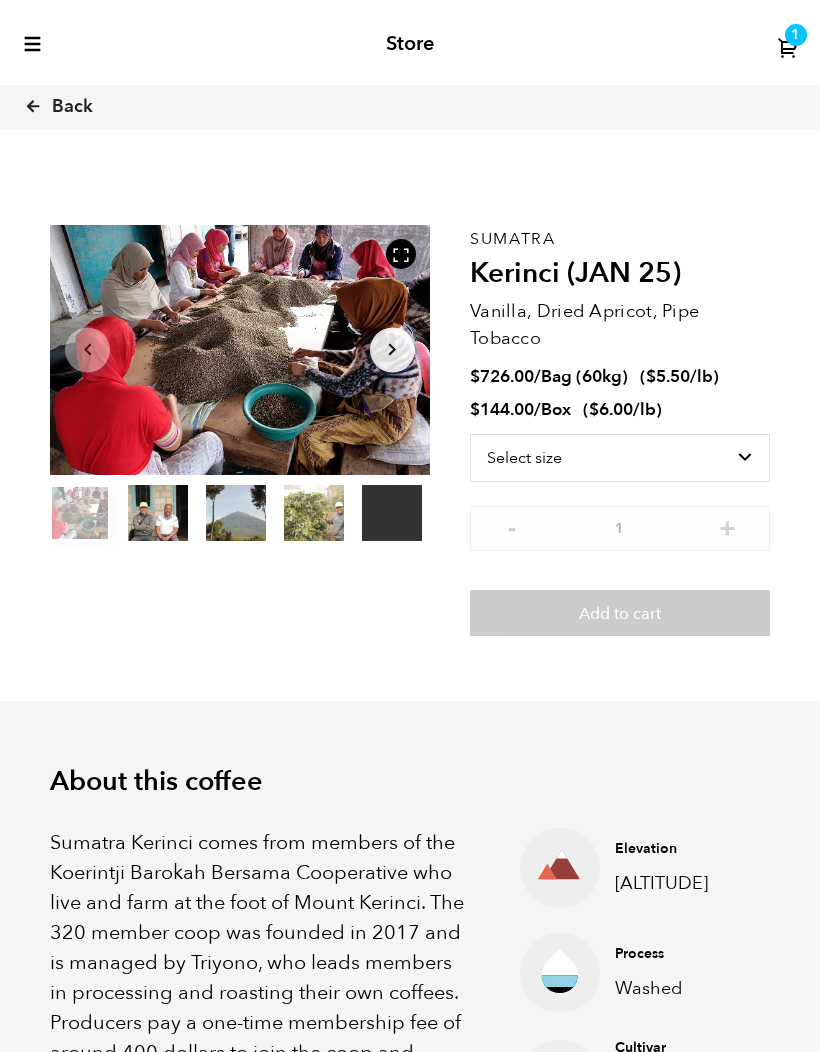 scroll, scrollTop: 0, scrollLeft: 0, axis: both 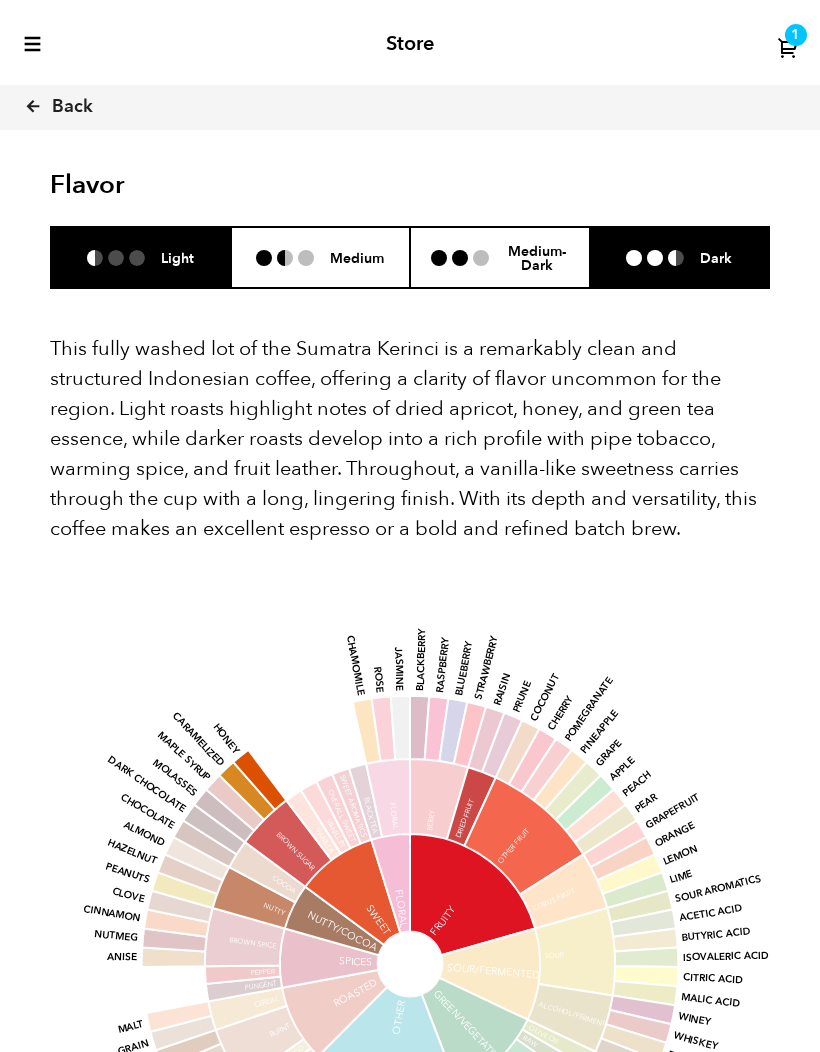 click at bounding box center (676, 258) 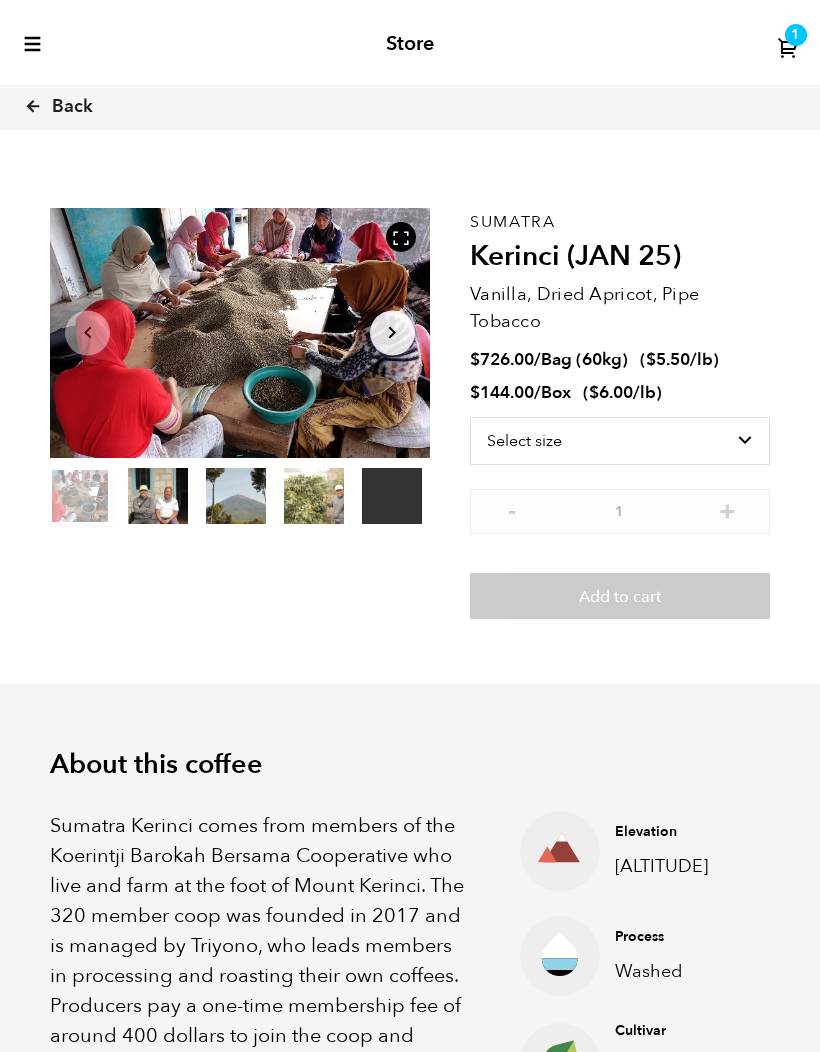 scroll, scrollTop: 0, scrollLeft: 0, axis: both 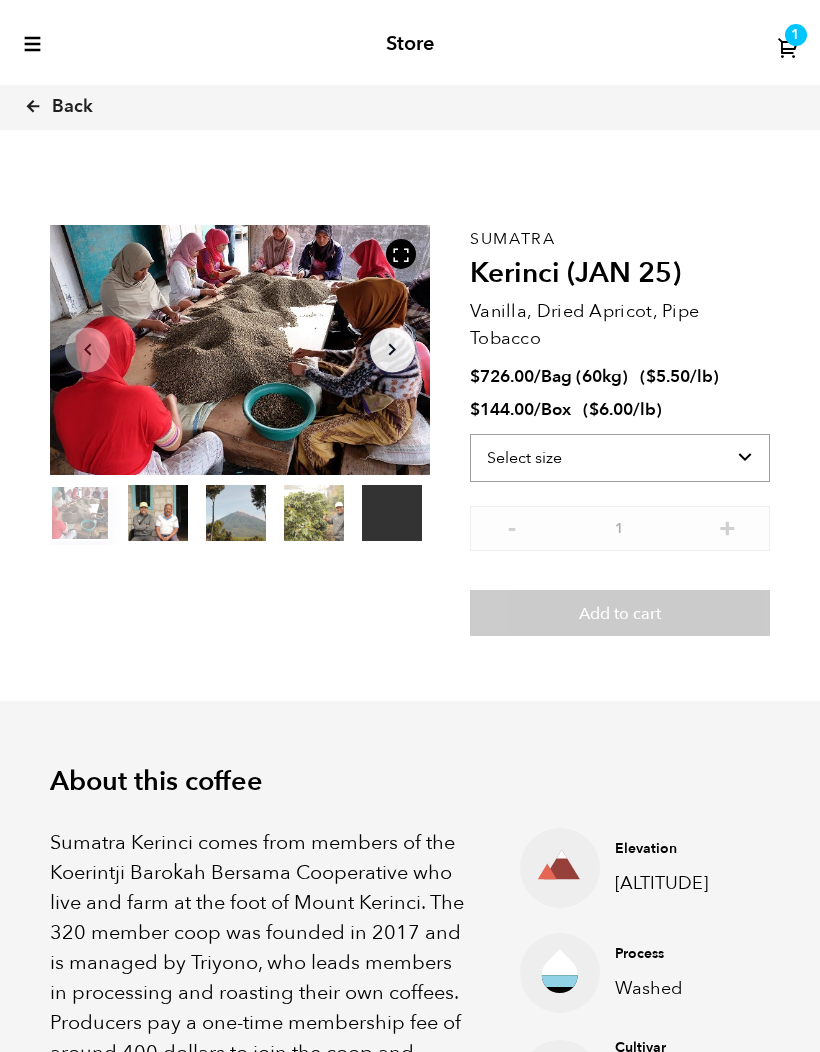 click on "Select size   Bag (60kg) (132 lbs) Box (24 lbs)" at bounding box center (620, 458) 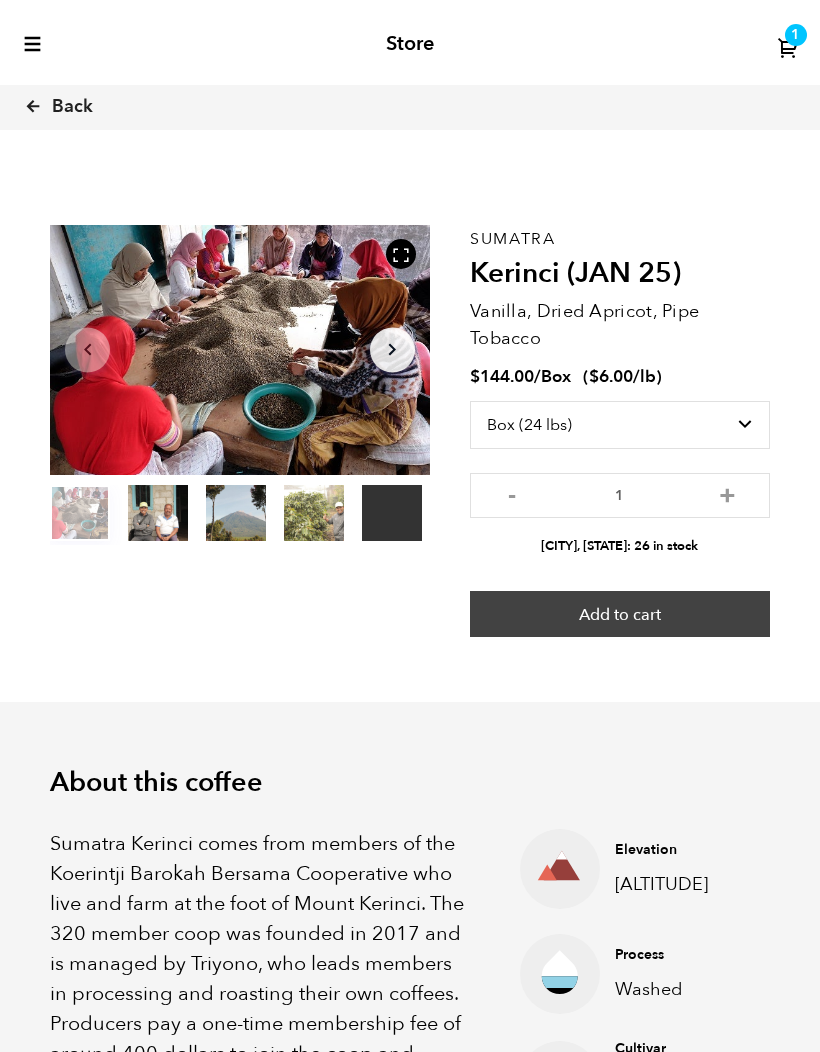 click on "Add to cart" at bounding box center (620, 614) 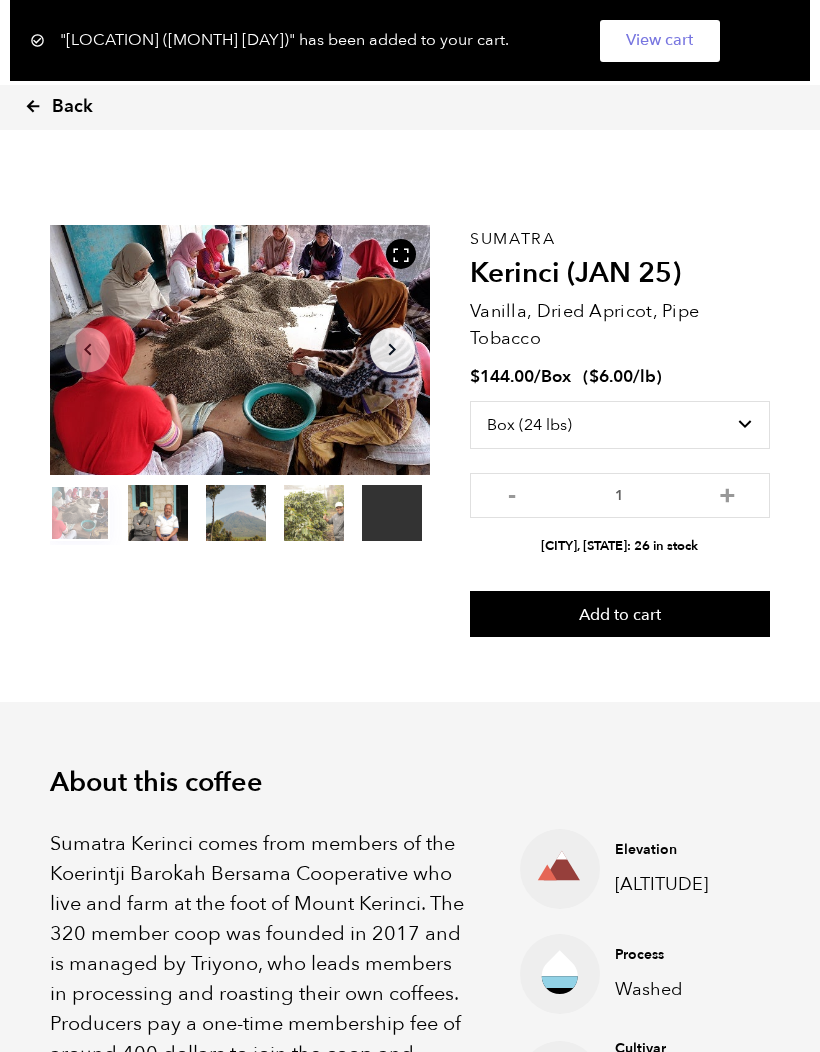 click on "Back" at bounding box center (72, 107) 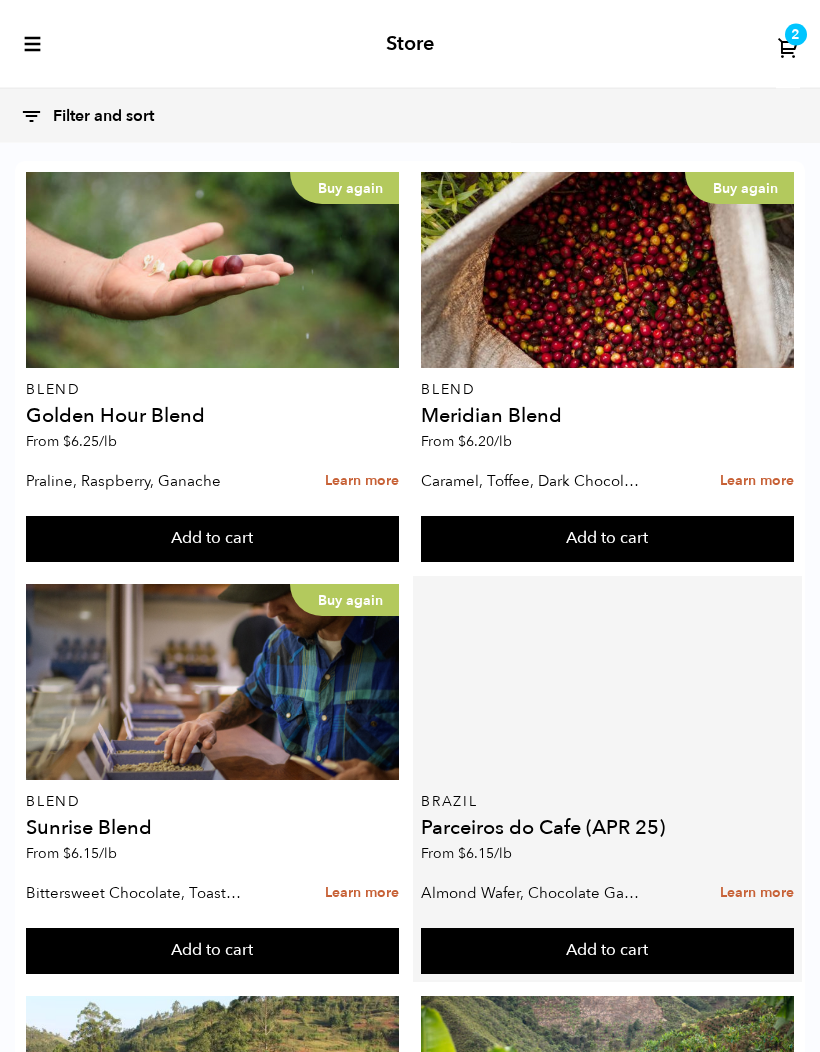 scroll, scrollTop: 394, scrollLeft: 0, axis: vertical 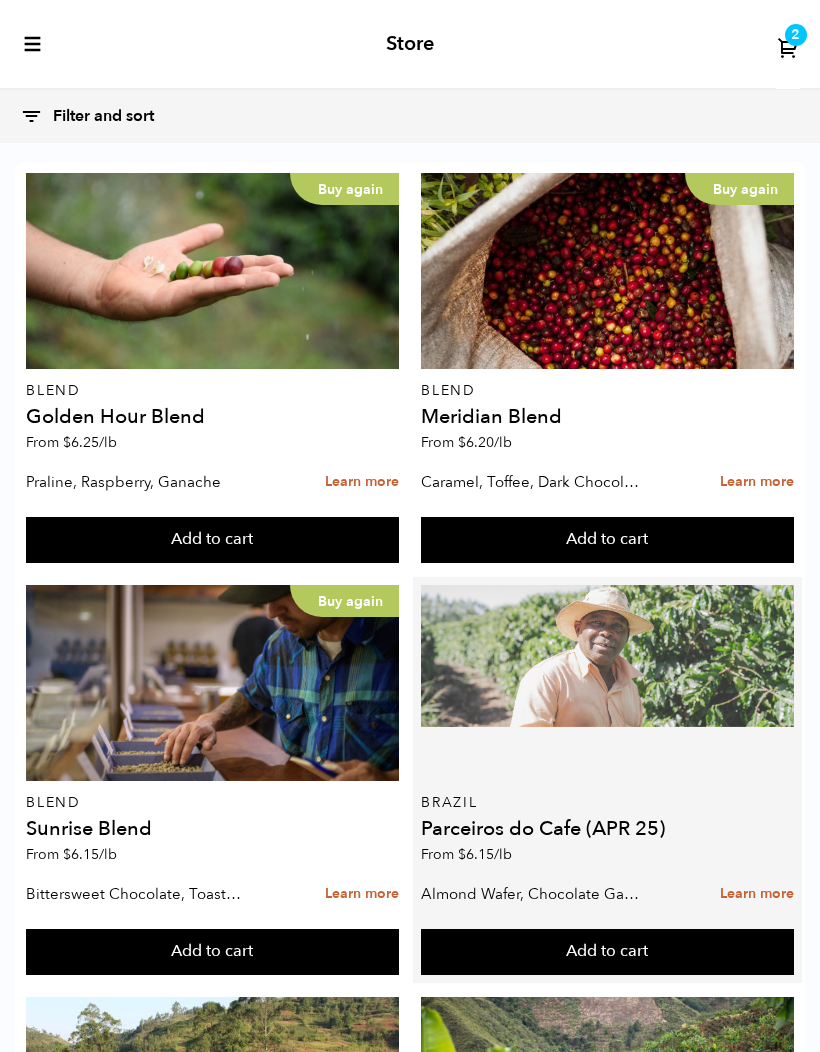 click at bounding box center [607, 683] 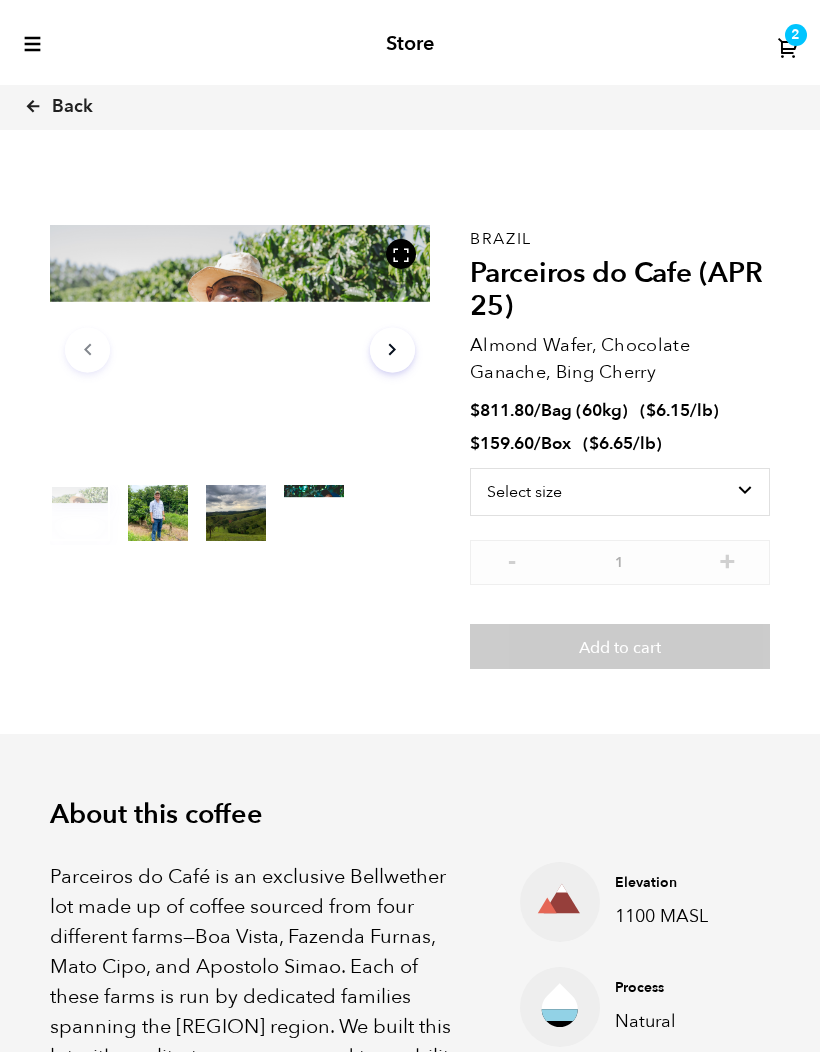 scroll, scrollTop: 0, scrollLeft: 0, axis: both 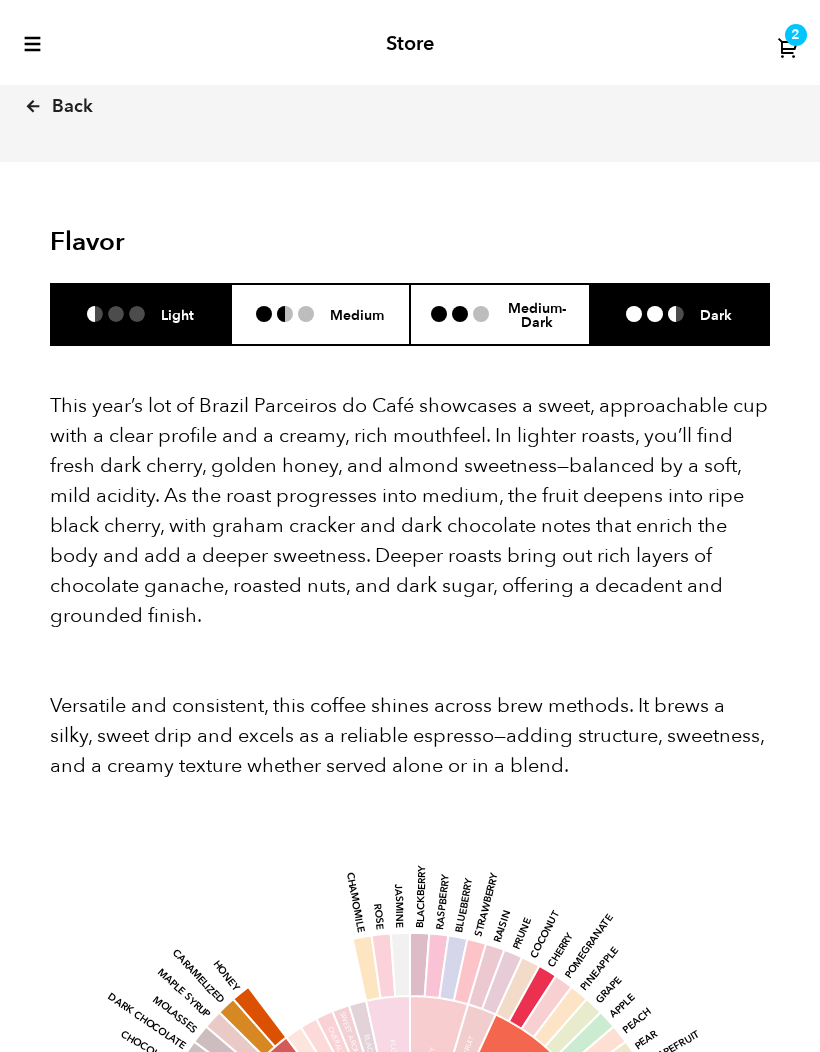 click at bounding box center (663, 314) 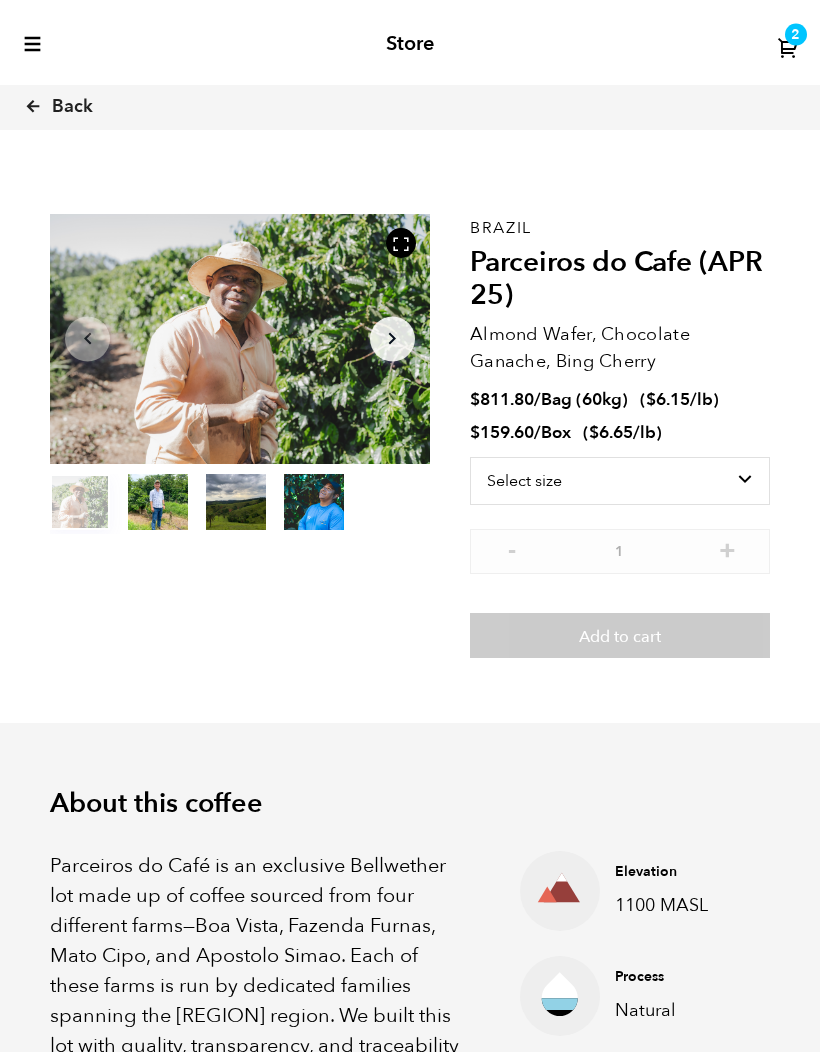 scroll, scrollTop: 0, scrollLeft: 0, axis: both 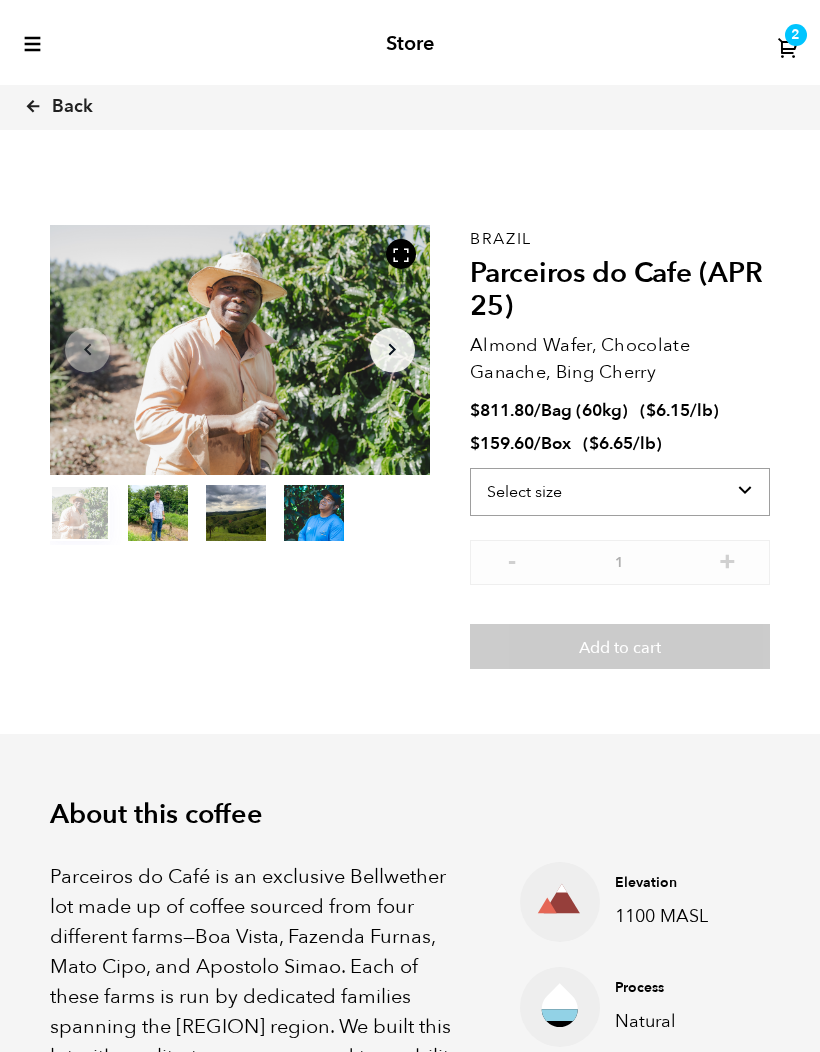 click on "Select size   Bag (60kg) (132 lbs) Box (24 lbs)" at bounding box center [620, 492] 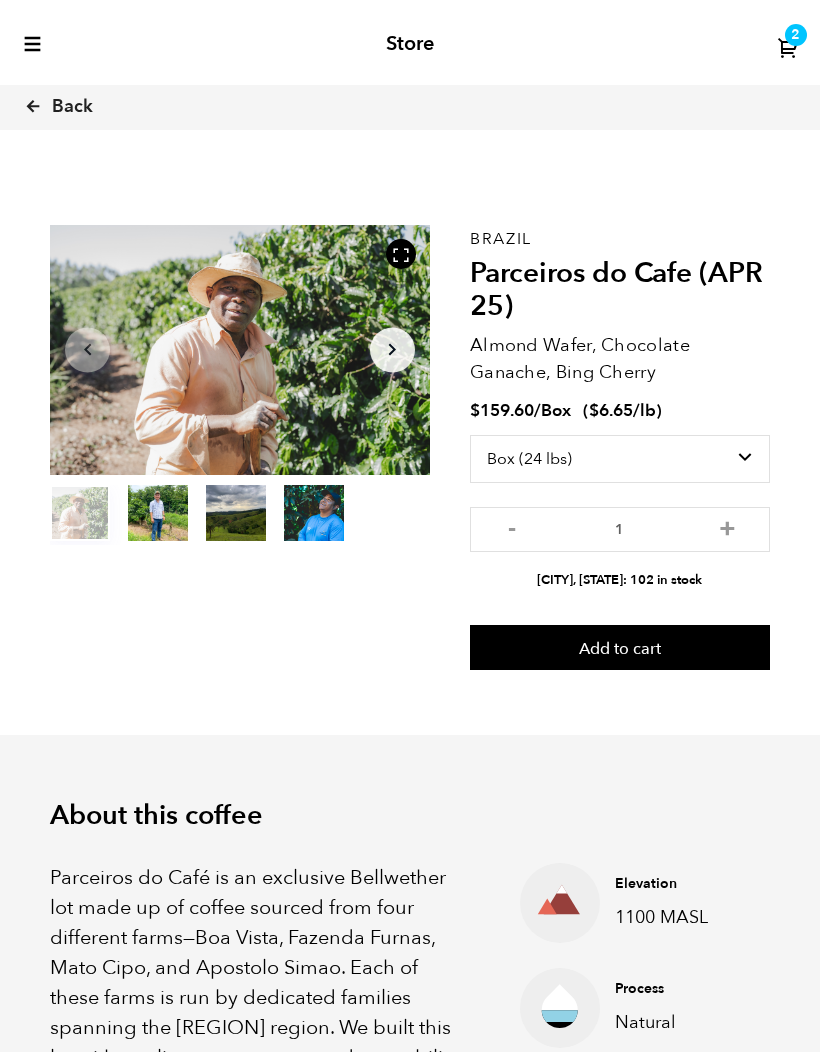 click on "Brazil
Parceiros do Cafe (APR 25)   Almond Wafer, Chocolate Ganache, Bing Cherry
$ 159.60 / Box
( $ 6.65 /lb )
Select size   Bag (60kg) (132 lbs) Box (24 lbs)   -   1   +
Alameda, CA: 102 in stock
Add to cart" at bounding box center [620, 448] 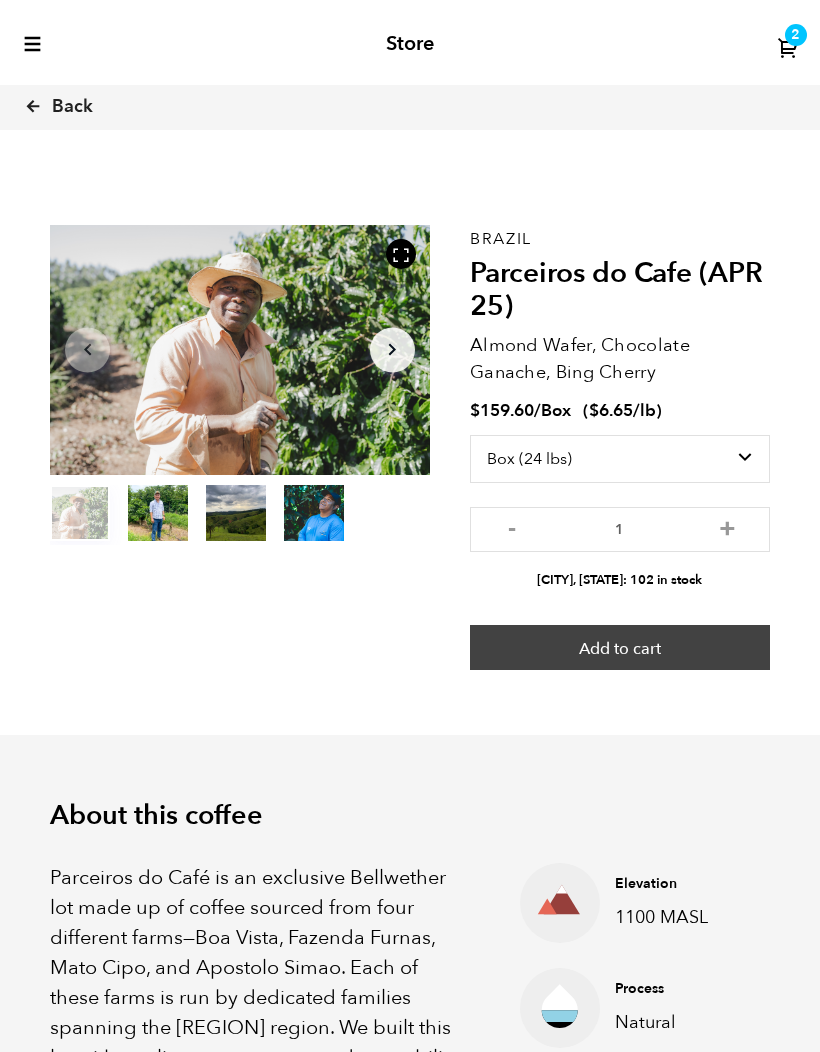 click on "Add to cart" at bounding box center [620, 648] 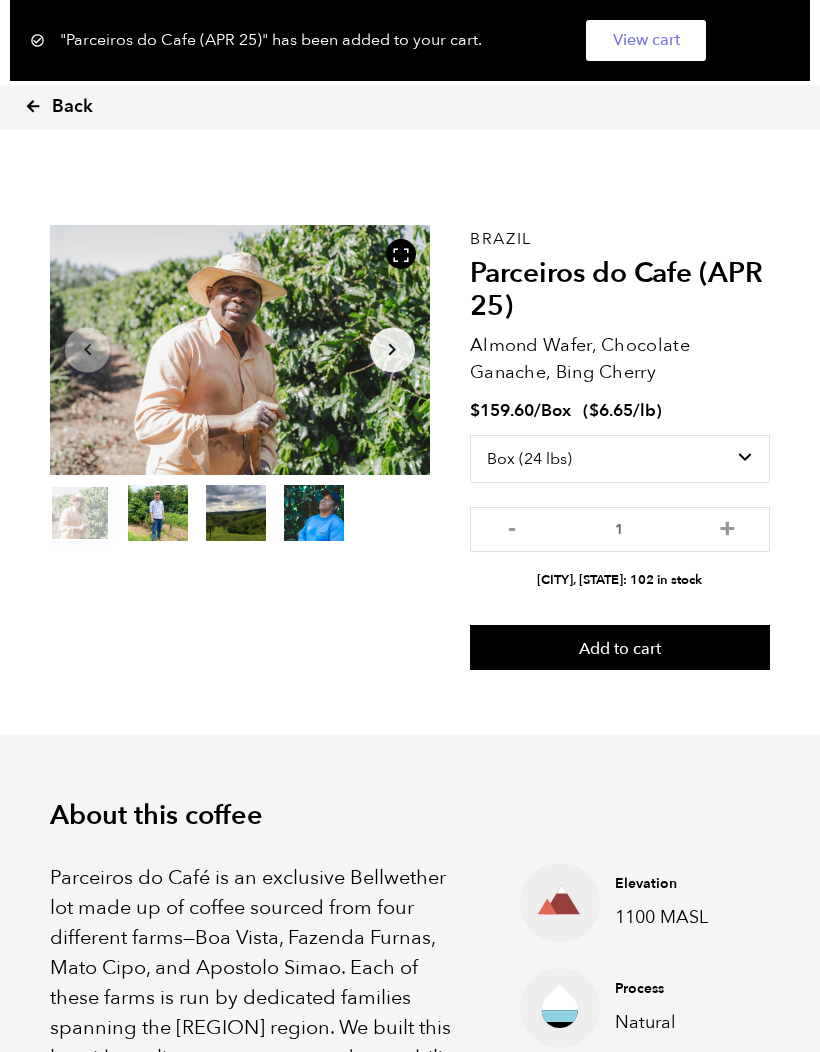 click on "Back" at bounding box center (72, 107) 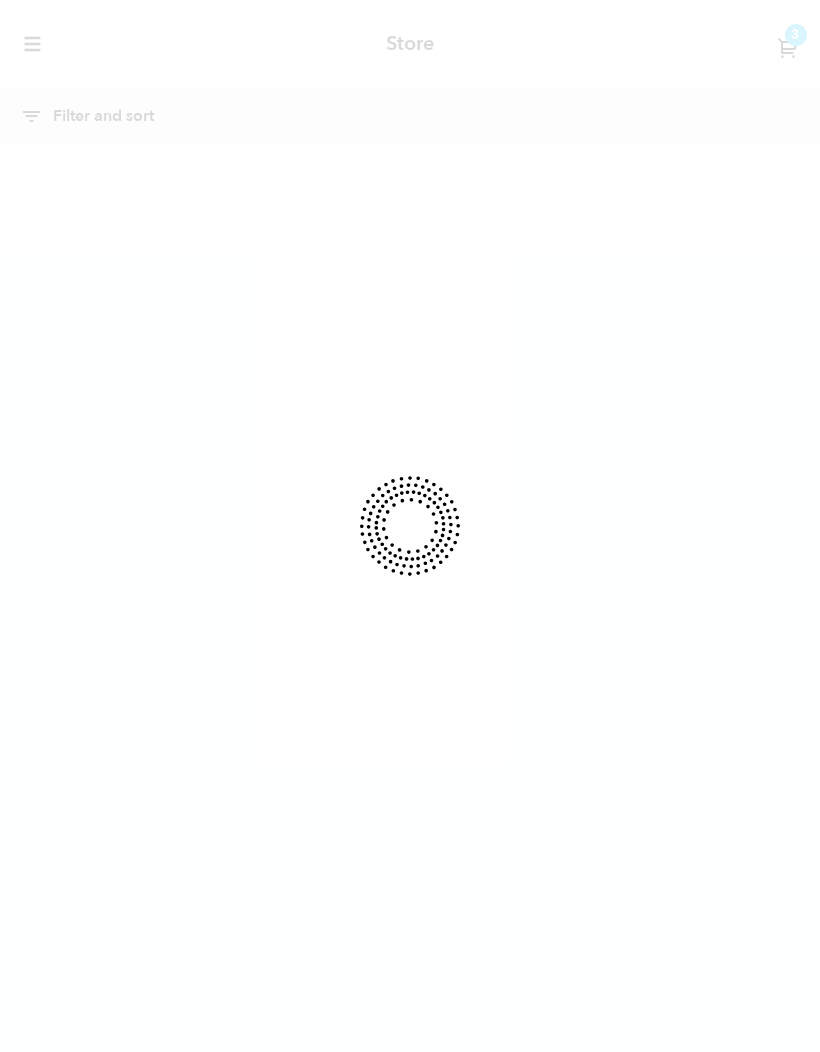scroll, scrollTop: 0, scrollLeft: 0, axis: both 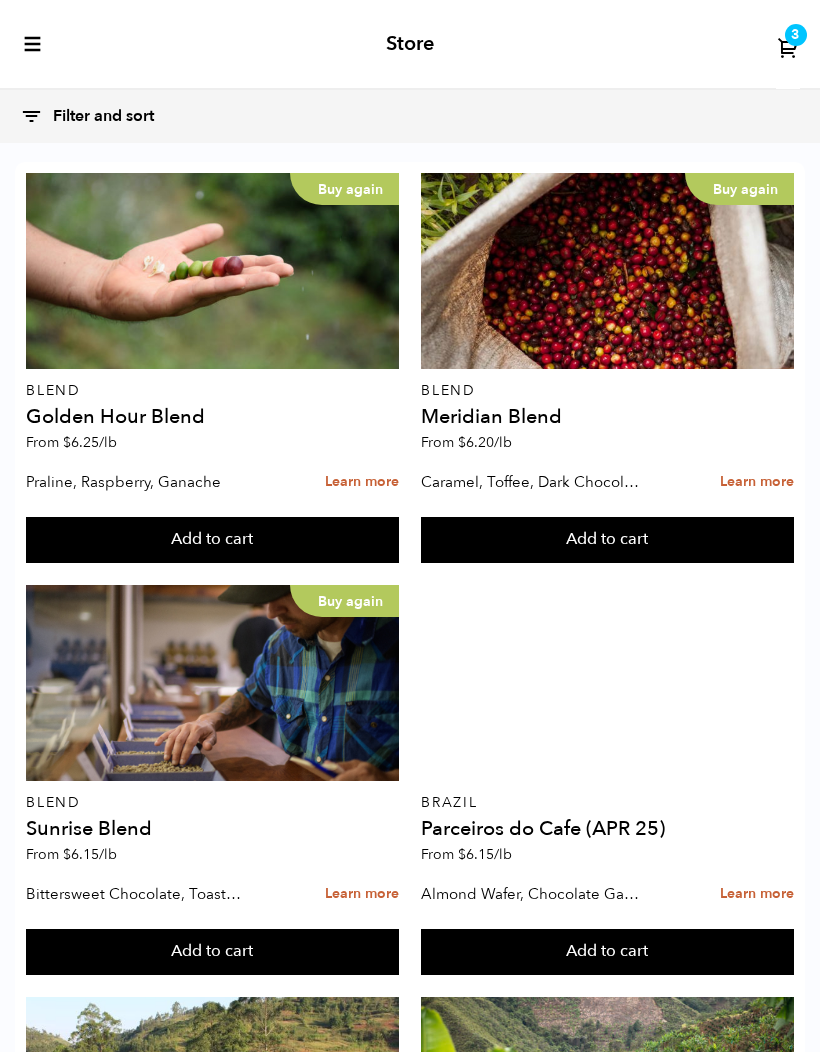 click at bounding box center (788, 47) 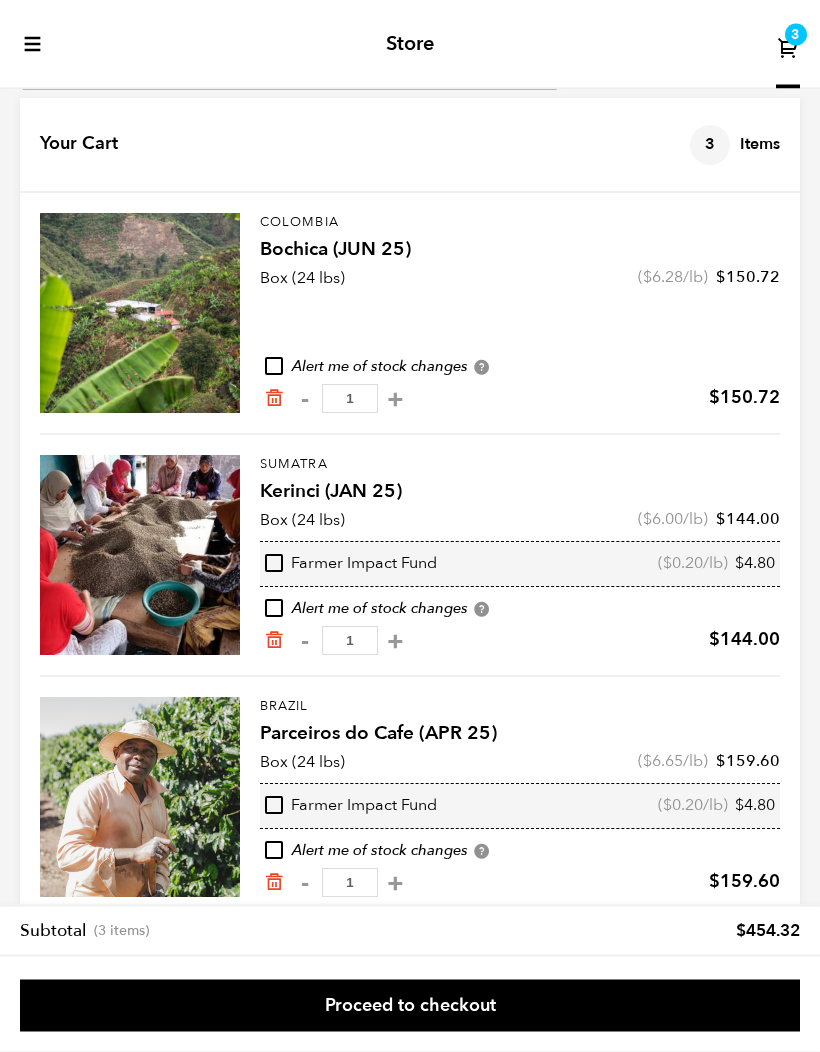 scroll, scrollTop: 0, scrollLeft: 0, axis: both 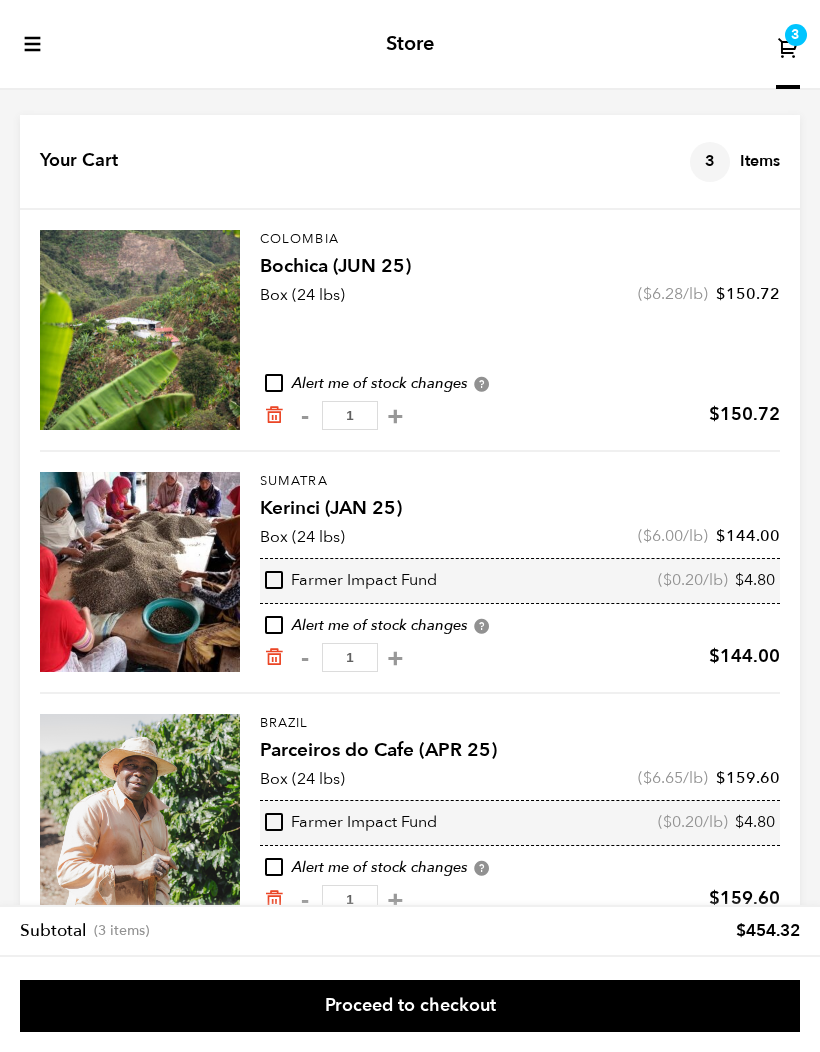 click at bounding box center (33, 44) 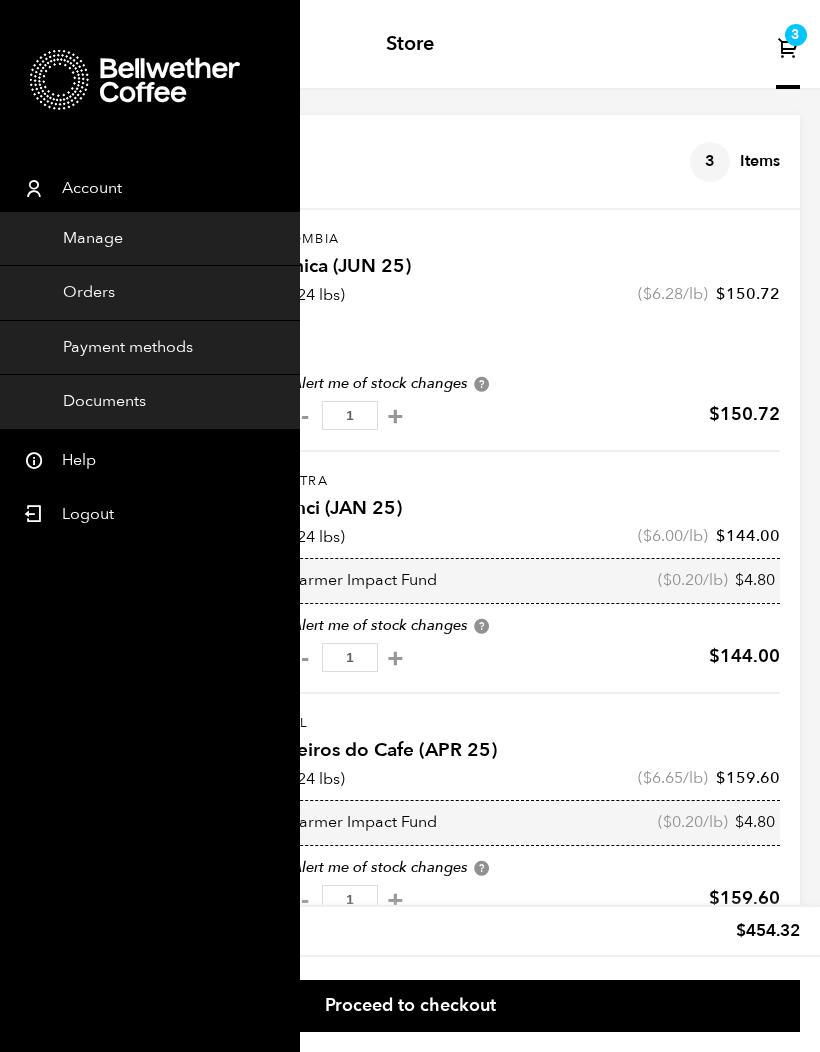click on "Store" at bounding box center (410, 44) 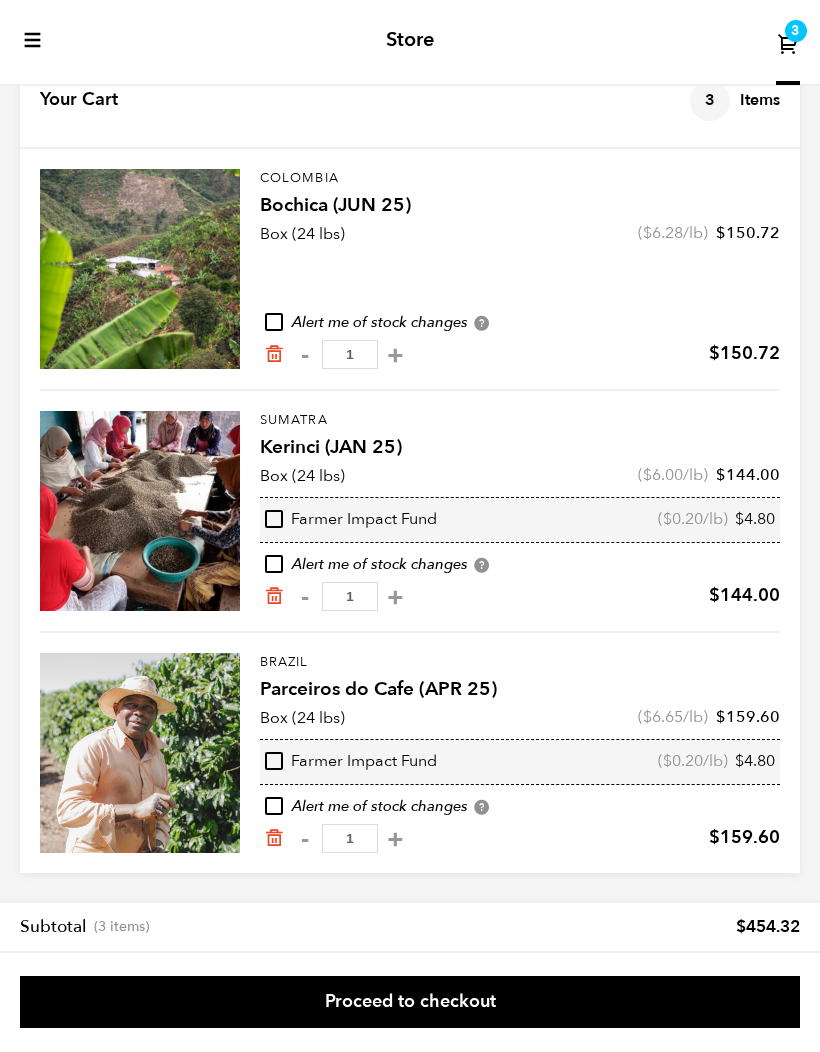 scroll, scrollTop: 0, scrollLeft: 0, axis: both 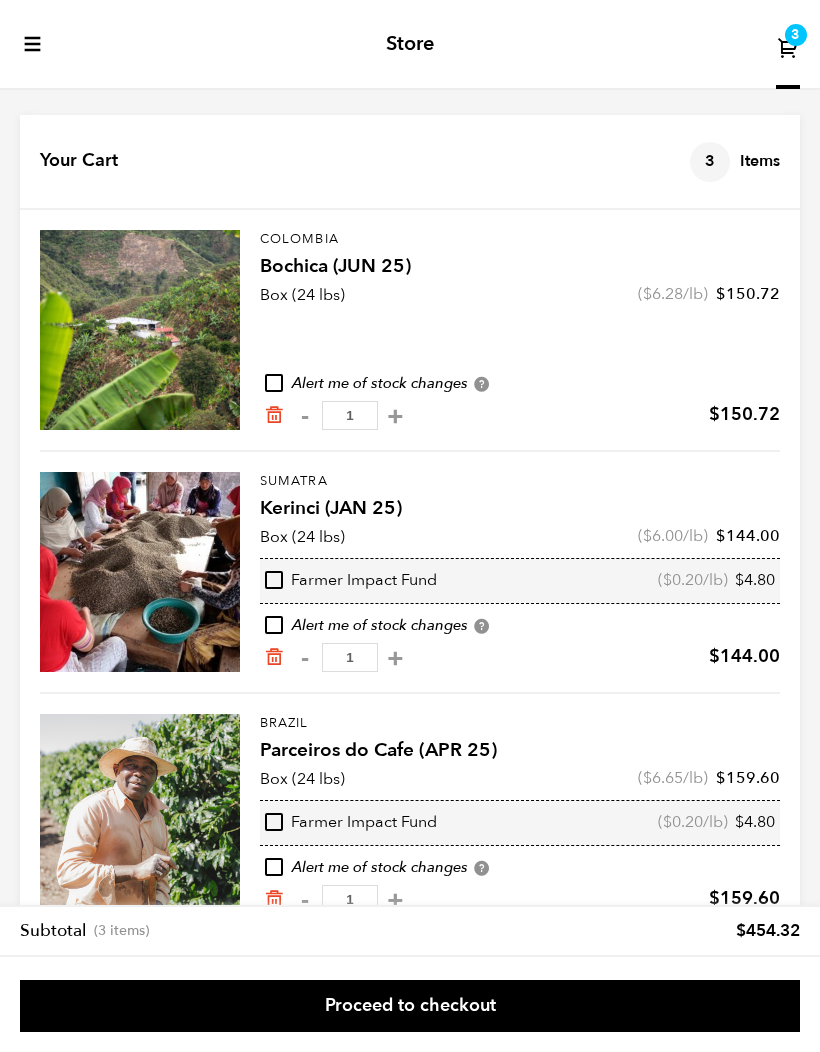 click at bounding box center (33, 44) 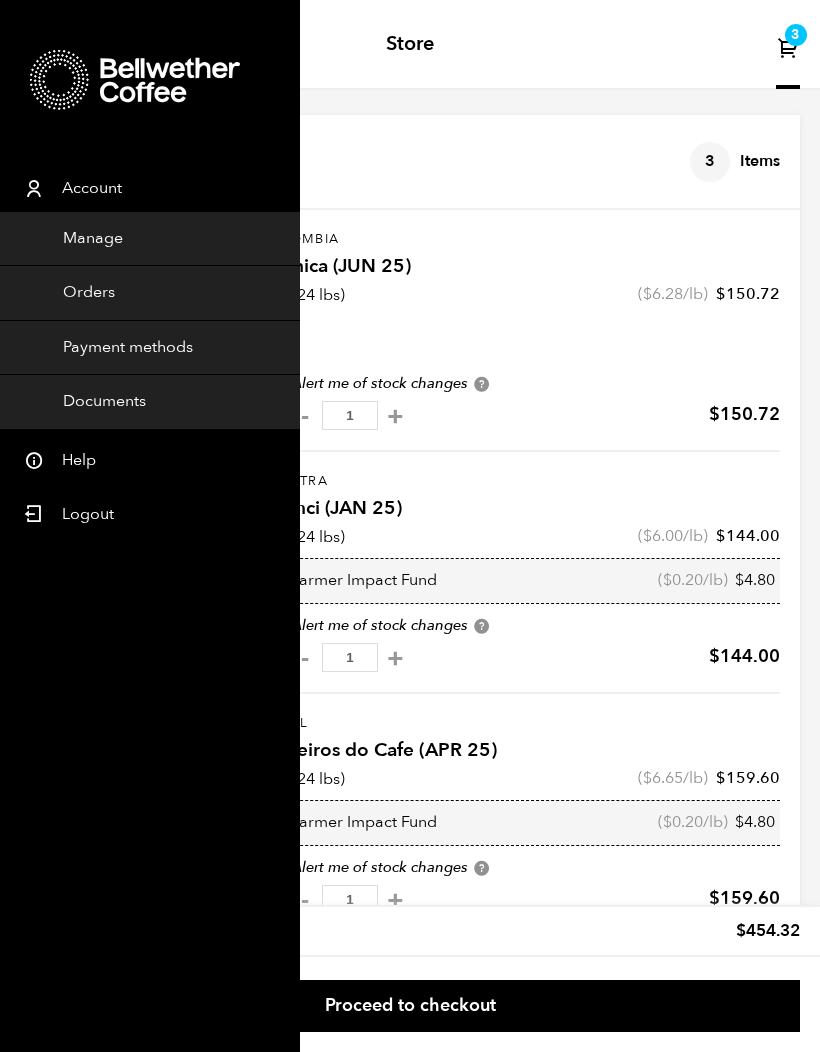 click on "1" at bounding box center [350, 415] 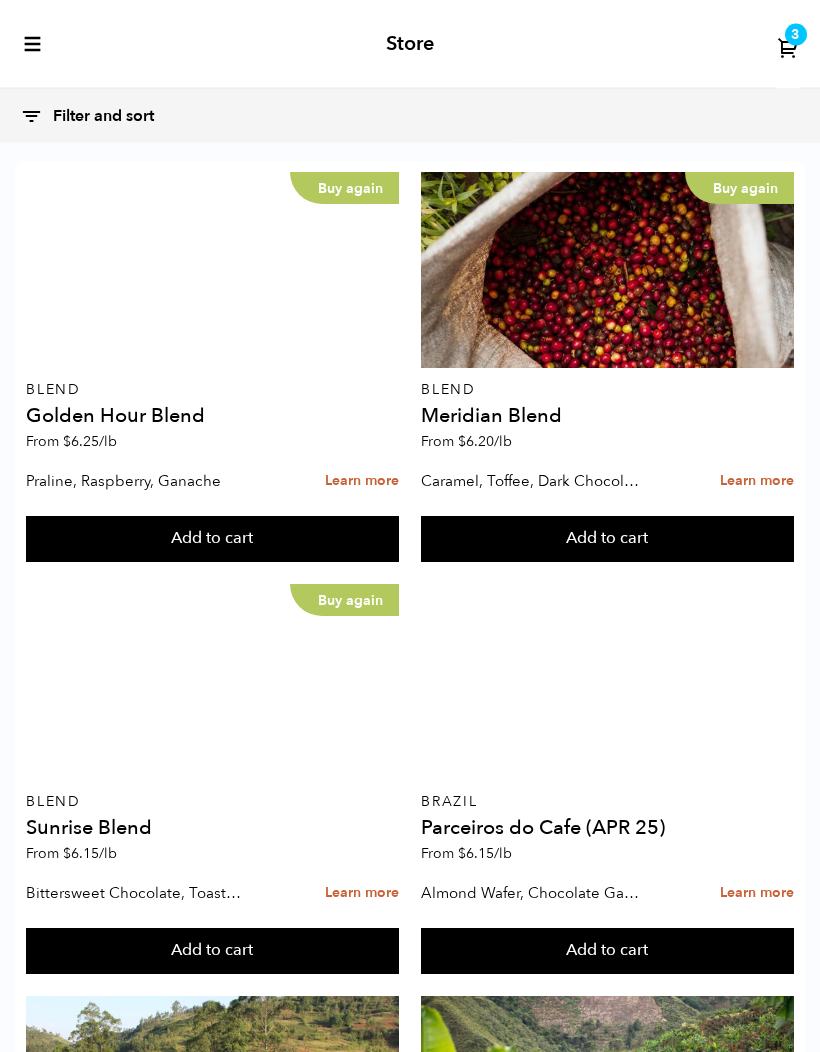 scroll, scrollTop: 1447, scrollLeft: 0, axis: vertical 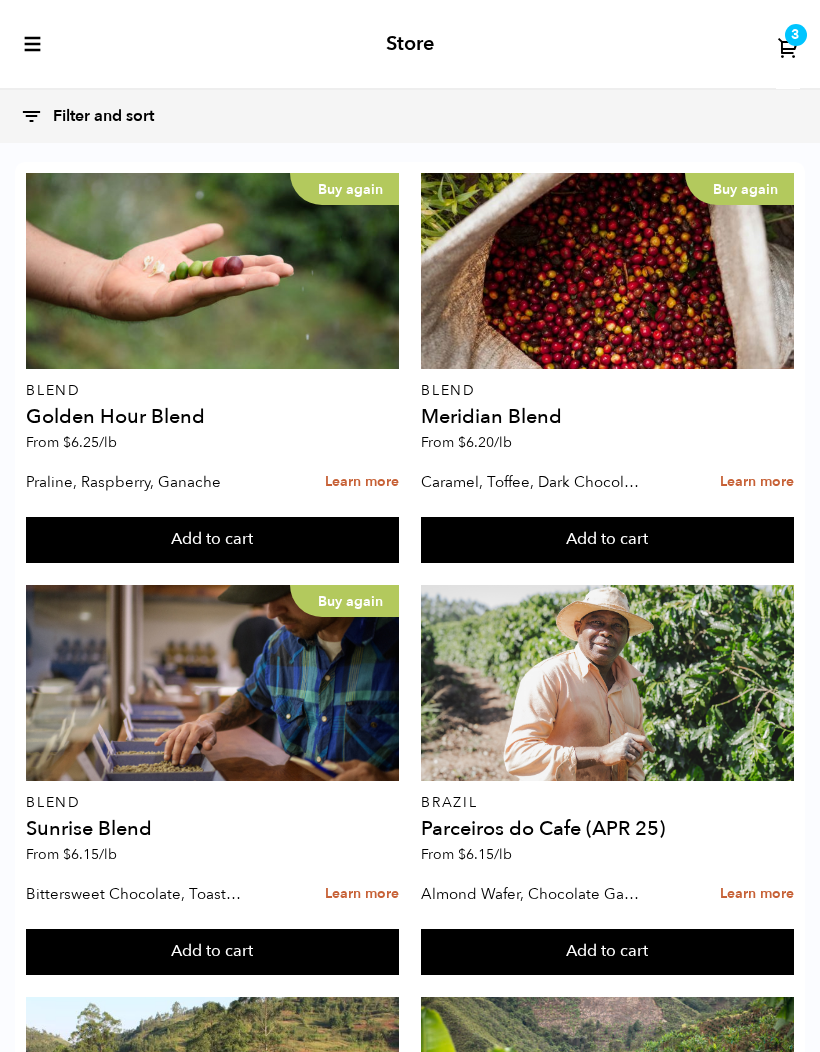 click on "Low stock" at bounding box center (607, 1919) 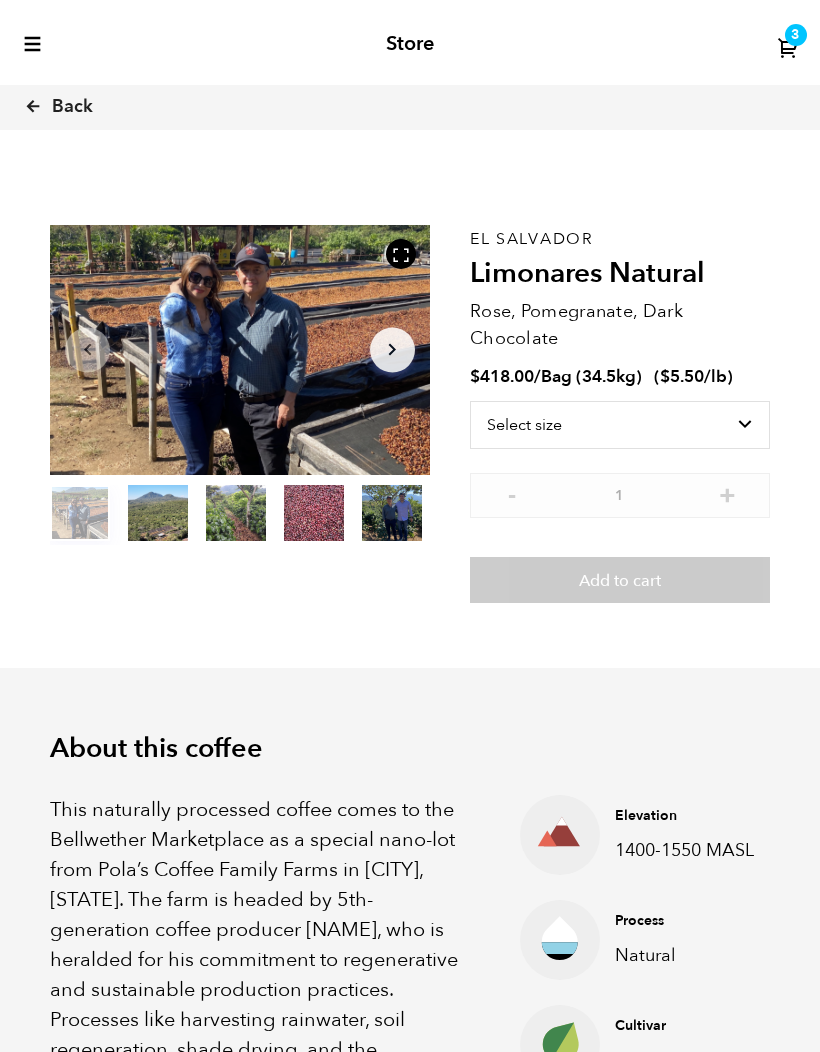 scroll, scrollTop: 0, scrollLeft: 0, axis: both 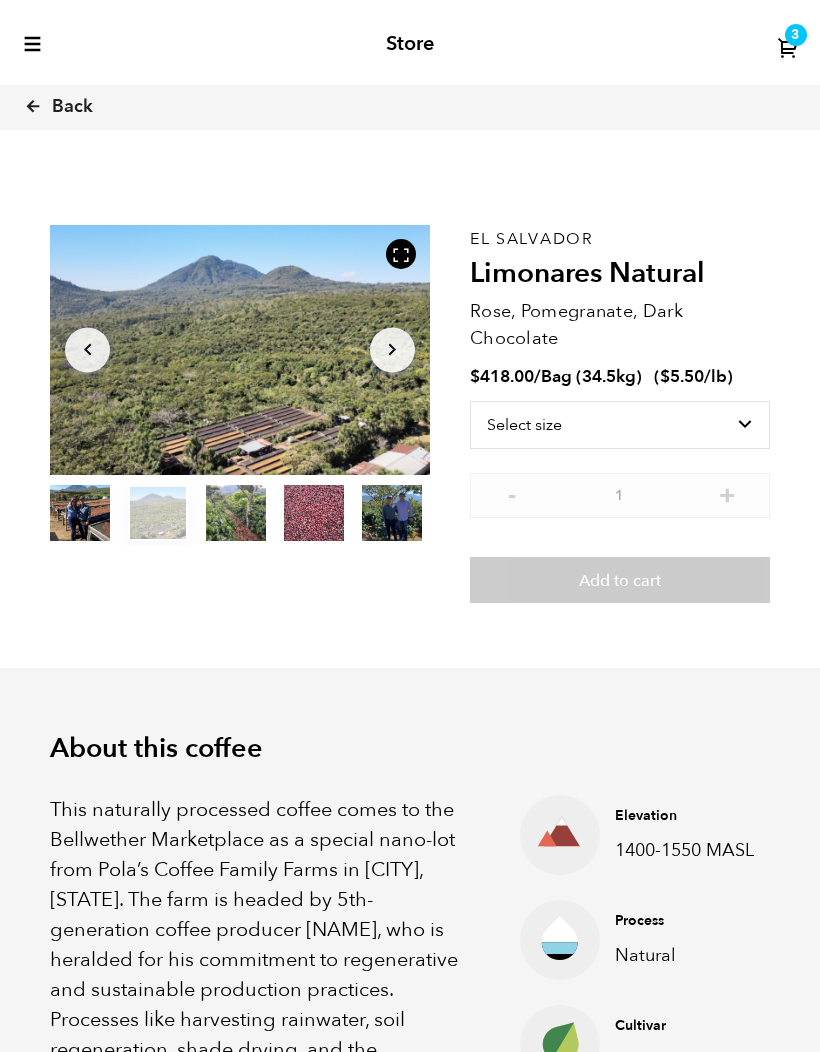 click on "Arrow Right" at bounding box center (392, 349) 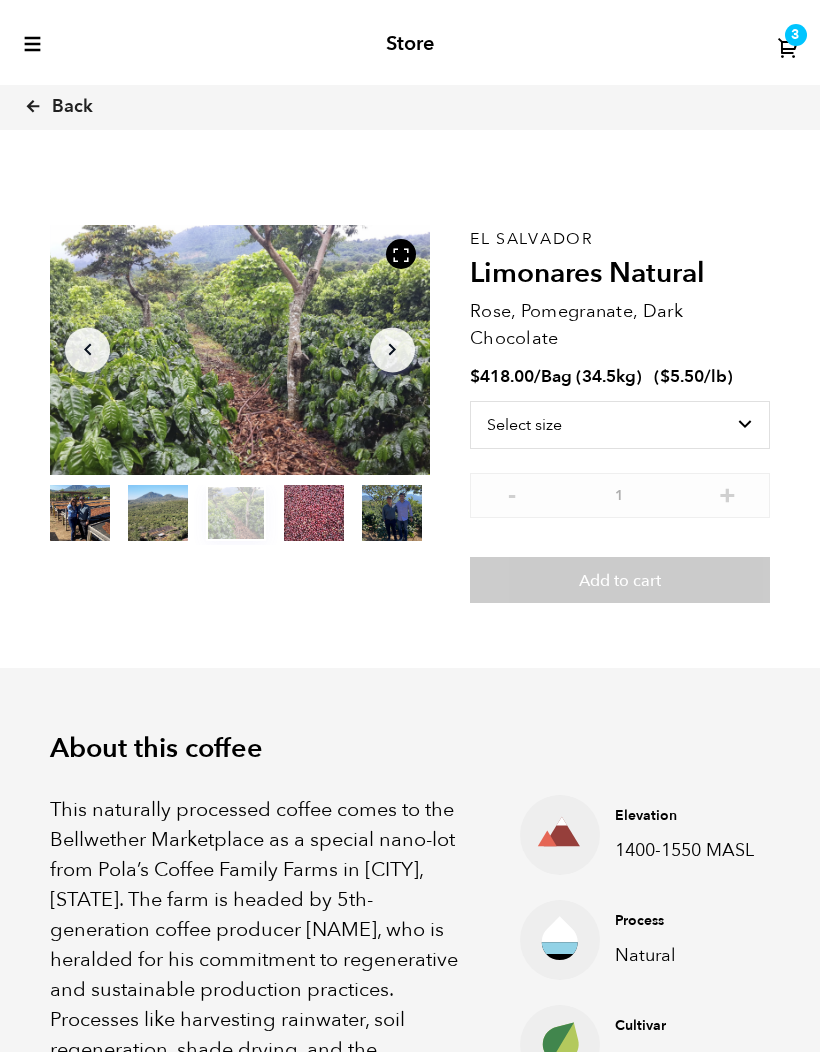 click on "Arrow Right" 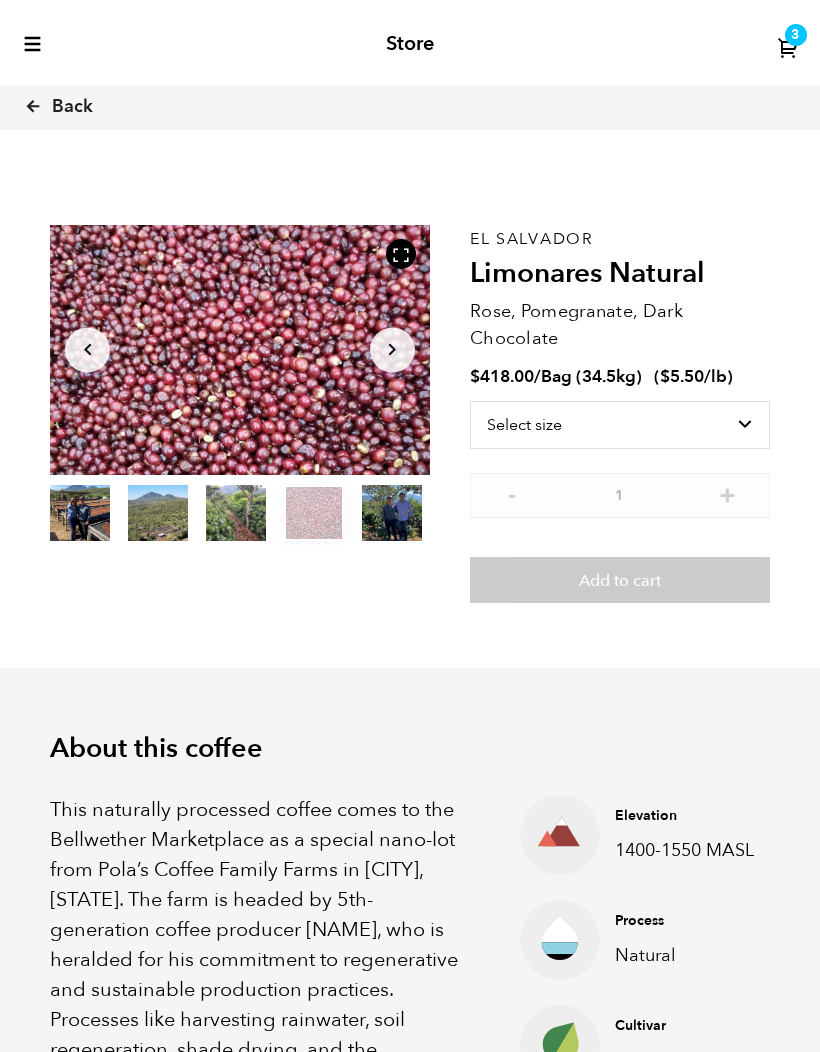 click on "Arrow Right" 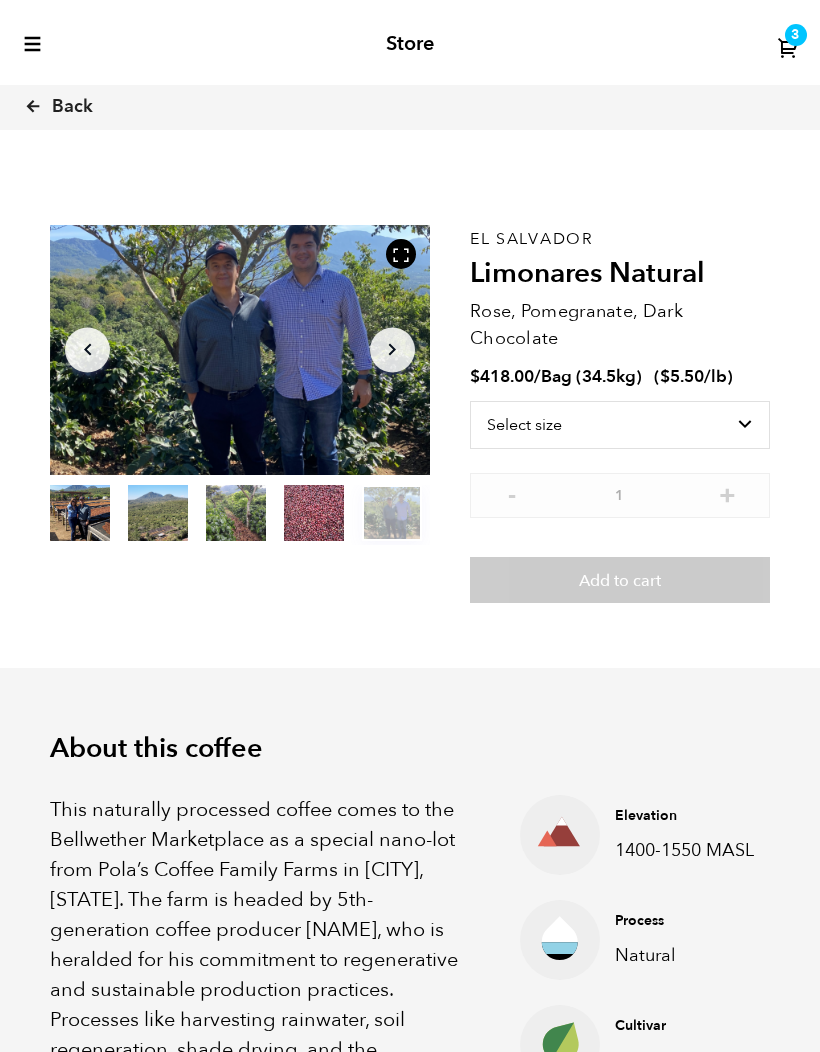 click on "Arrow Right" 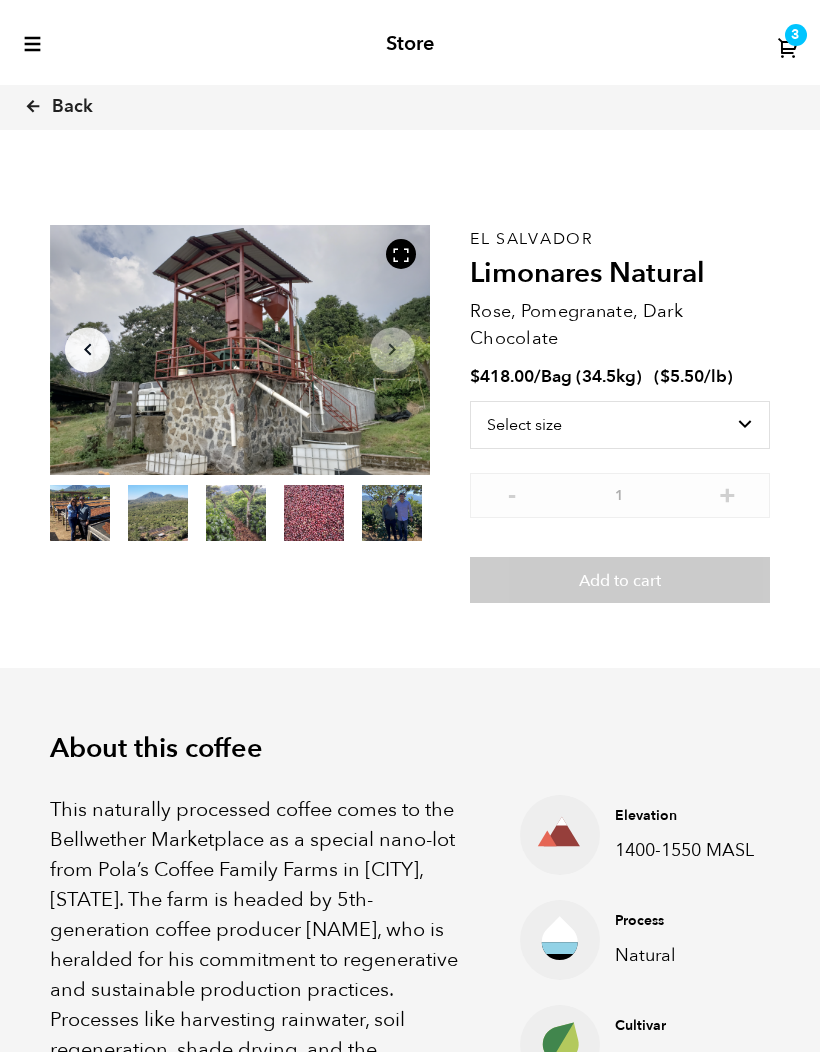 click on "Arrow Left" at bounding box center [87, 349] 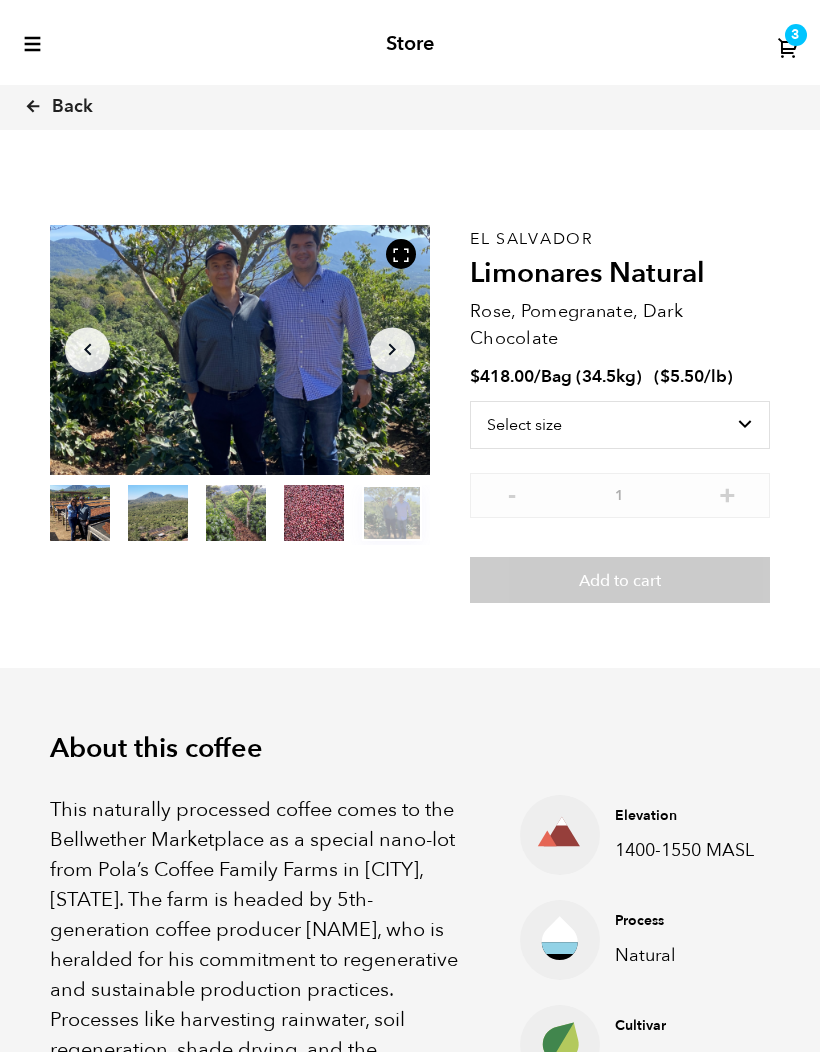 click on "Arrow Right" 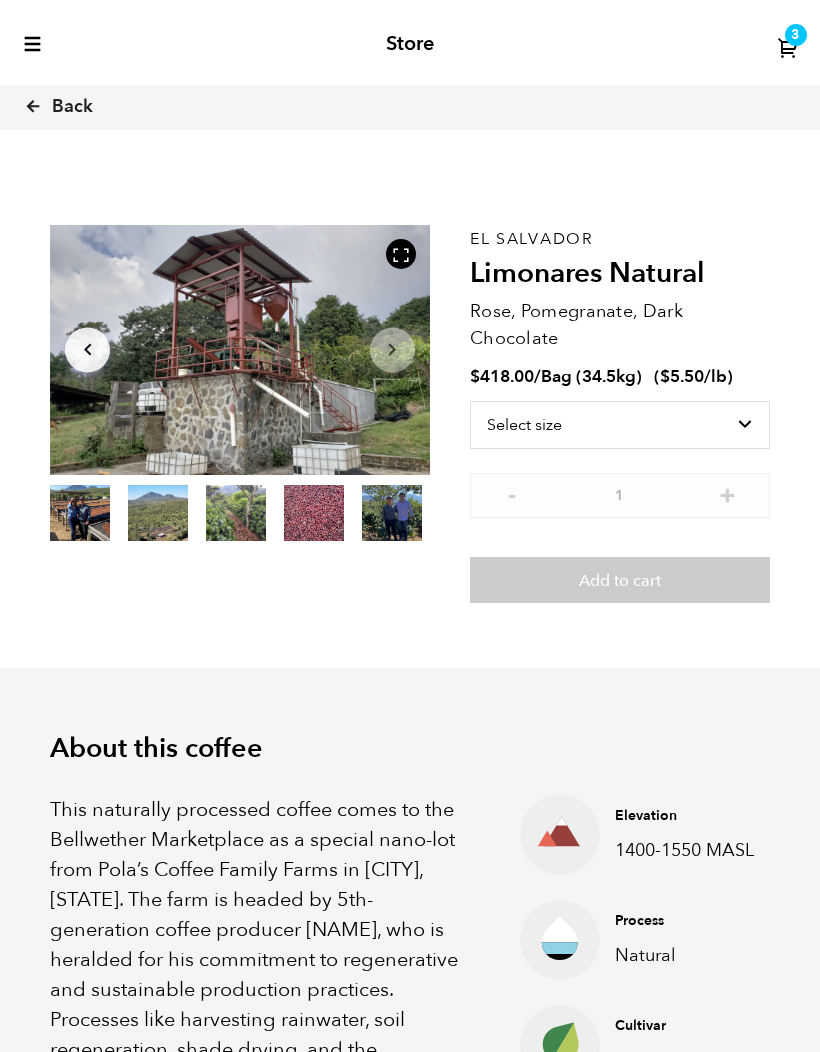 click on "Arrow Right" at bounding box center (392, 349) 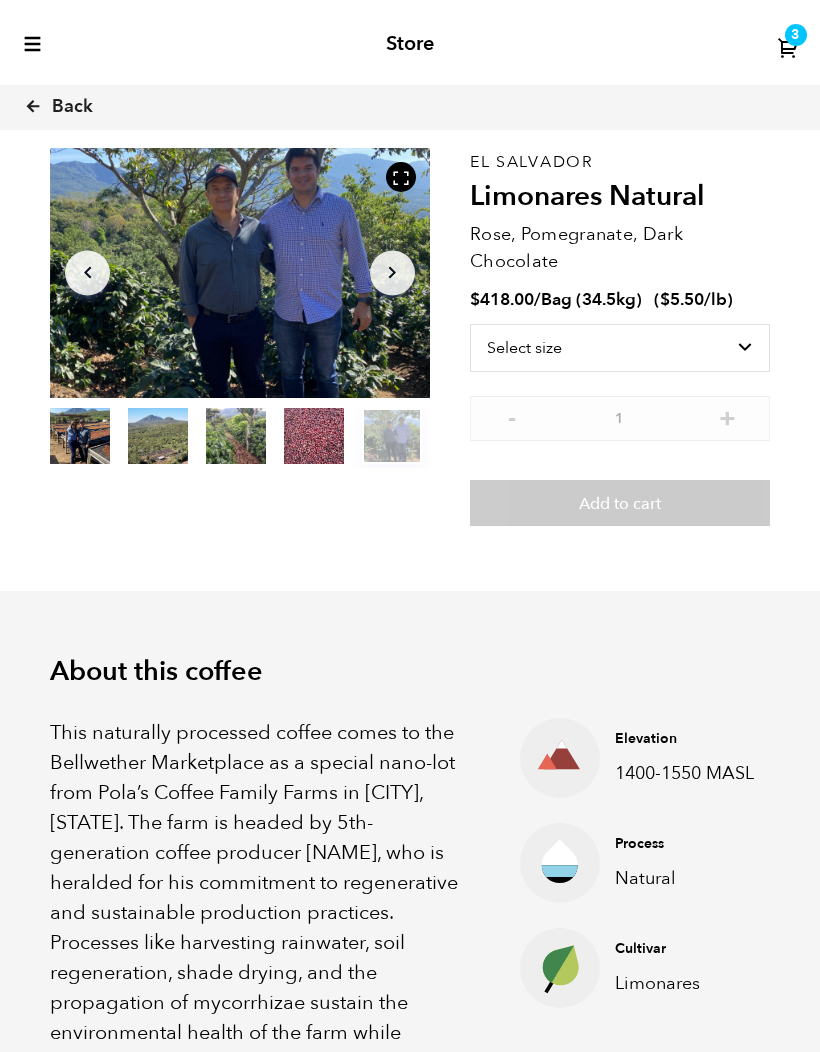 scroll, scrollTop: 0, scrollLeft: 0, axis: both 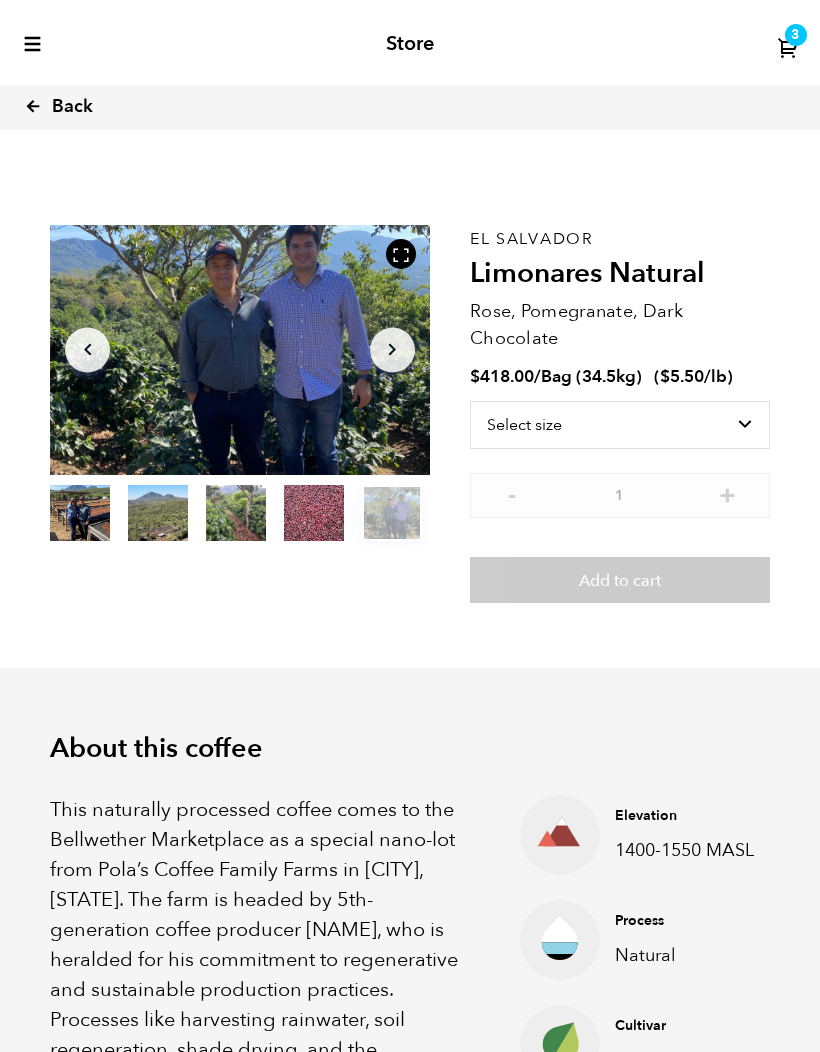 click at bounding box center (33, 106) 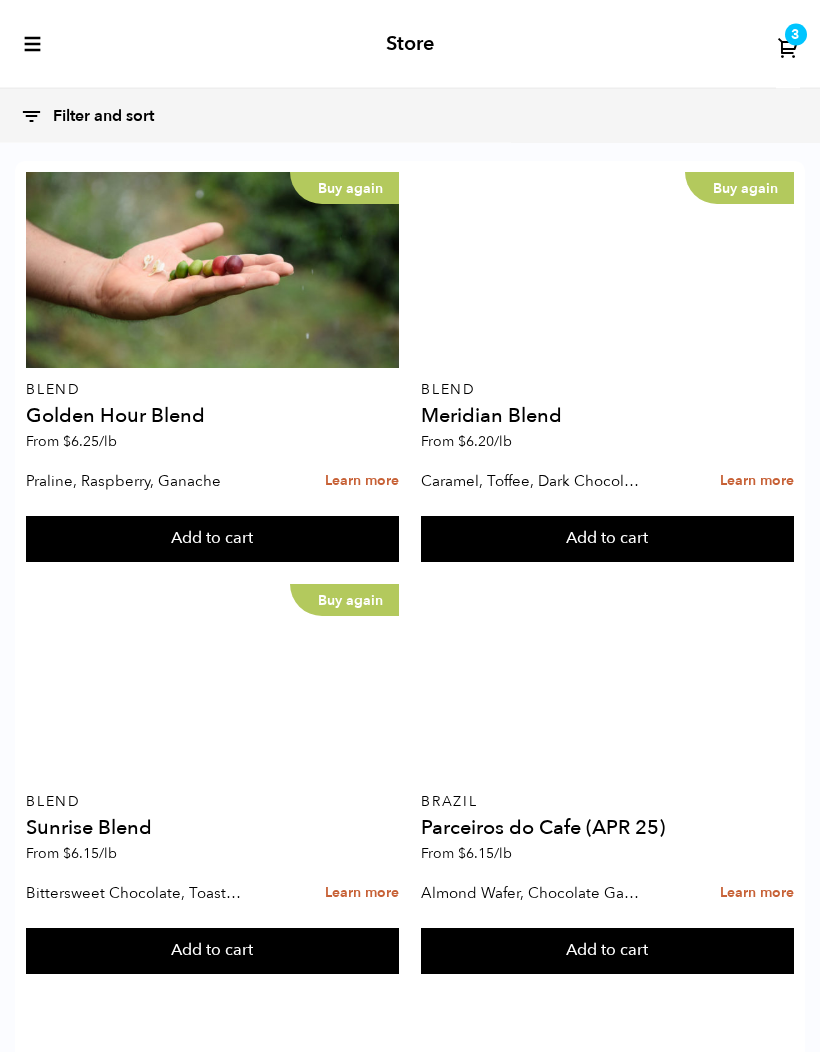 scroll, scrollTop: 1038, scrollLeft: 0, axis: vertical 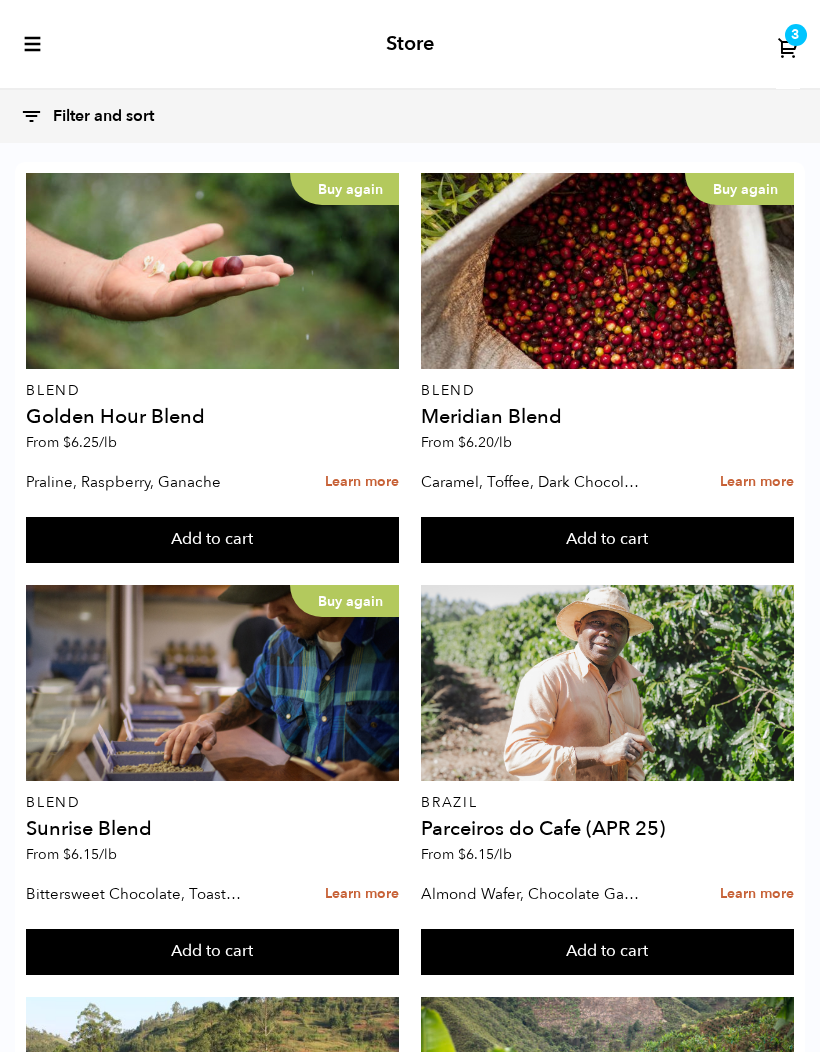 click on "Add to cart" at bounding box center (212, 540) 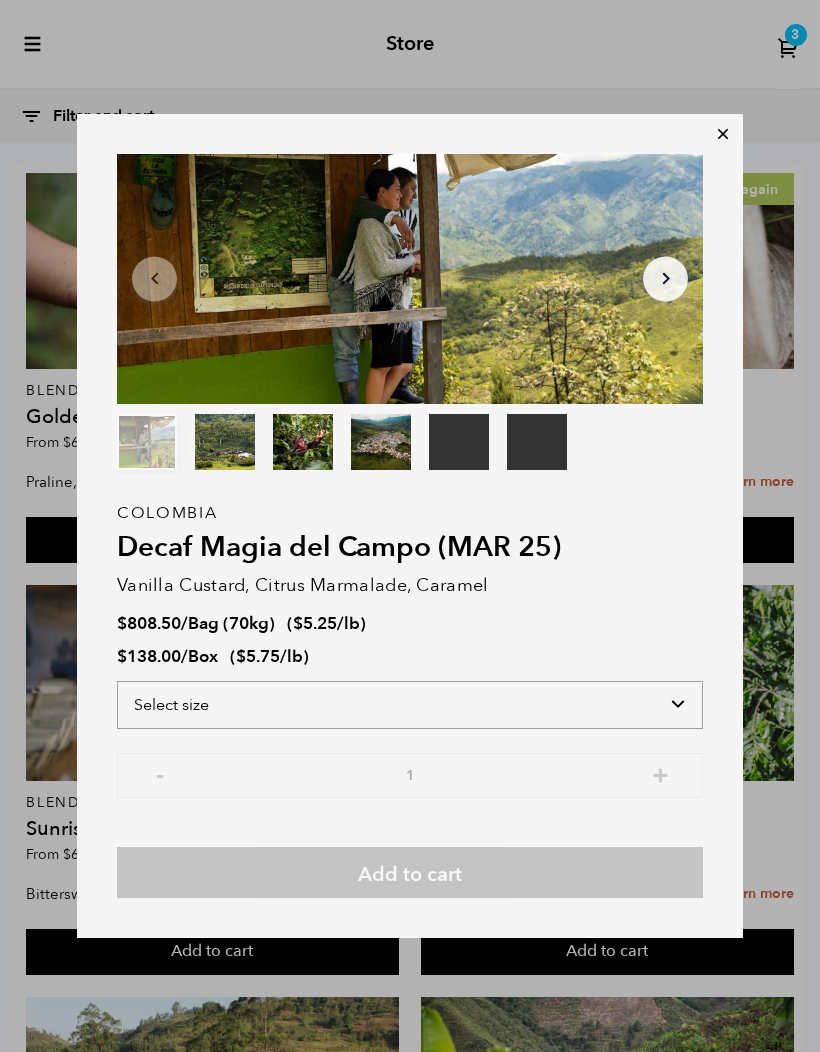 click on "Select size   Bag (70kg) (154 lbs) Box (24 lbs)" at bounding box center [410, 705] 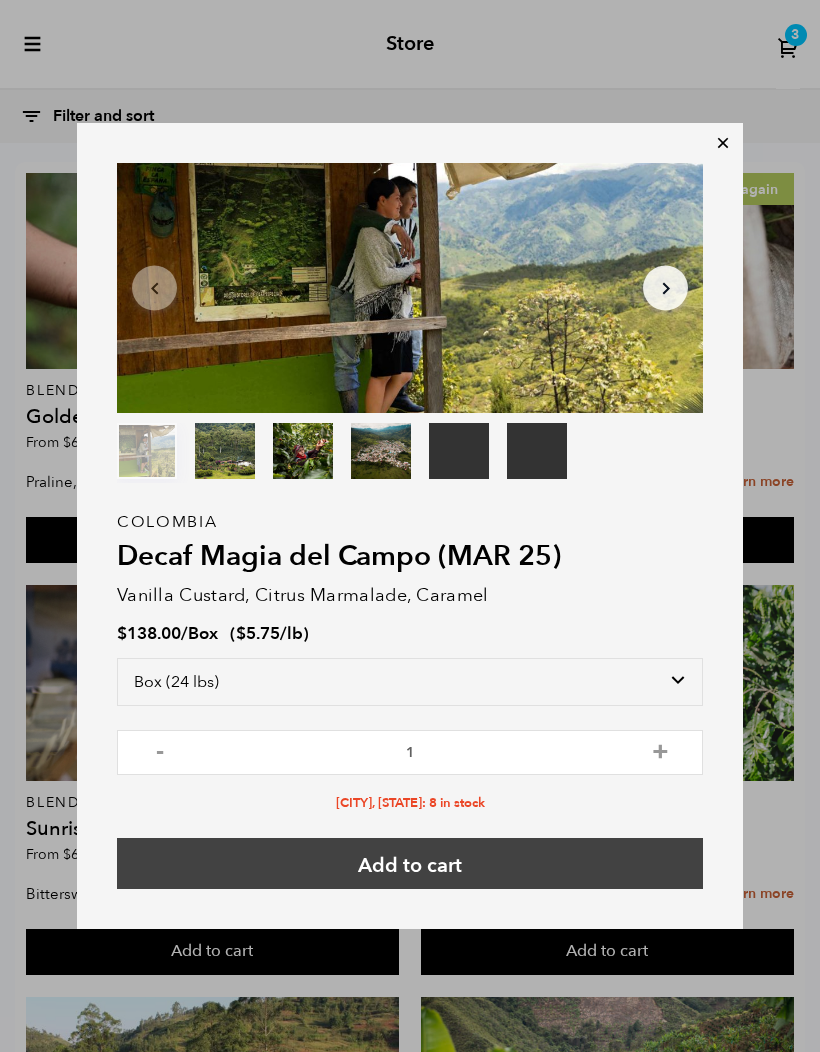 click on "Add to cart" at bounding box center (410, 863) 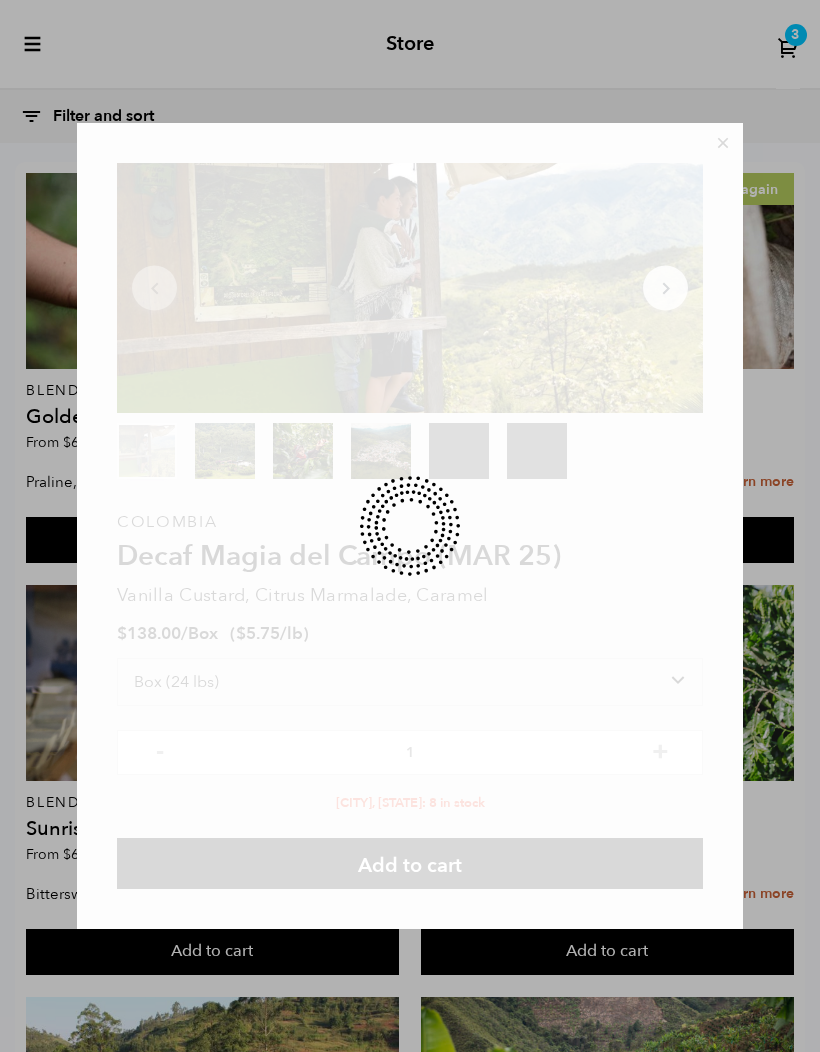 click on "Your browser does not support the video tag.
Your browser does not support the video tag.
Item 1 of 6
Your browser does not support the video tag.
Your browser does not support the video tag.
Arrow Left Arrow Right item 0 item 1 item 2 item 3 item 4 item 5 Item 1 of 6
[COUNTRY]
Decaf Magia del Campo (MAR 25)   Vanilla Custard, Citrus Marmalade, Caramel
$ 138.00 / Box
( $ 5.75 /lb )
Select size   Bag (70kg) (154 lbs) Box (24 lbs)   -   1   +
[CITY], [STATE]: 8 in stock
Add to cart" at bounding box center [410, 526] 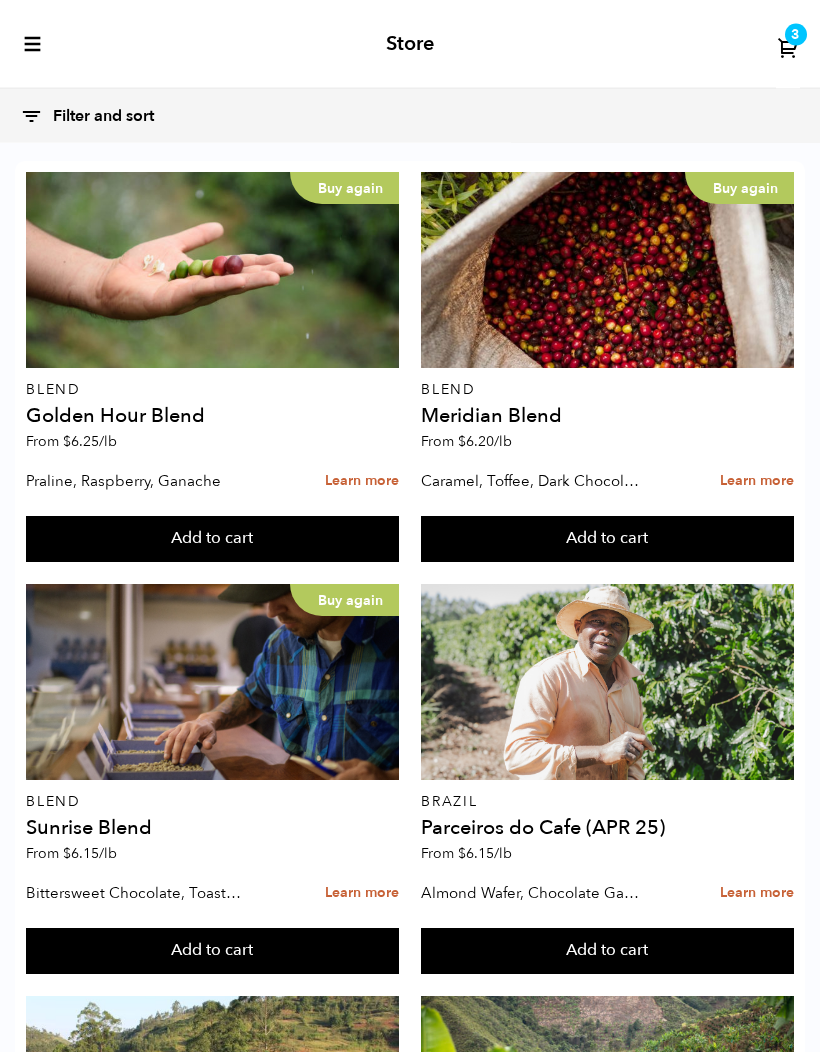 click on "Decaf Magia del Campo (MAR 25)" at bounding box center [212, 1653] 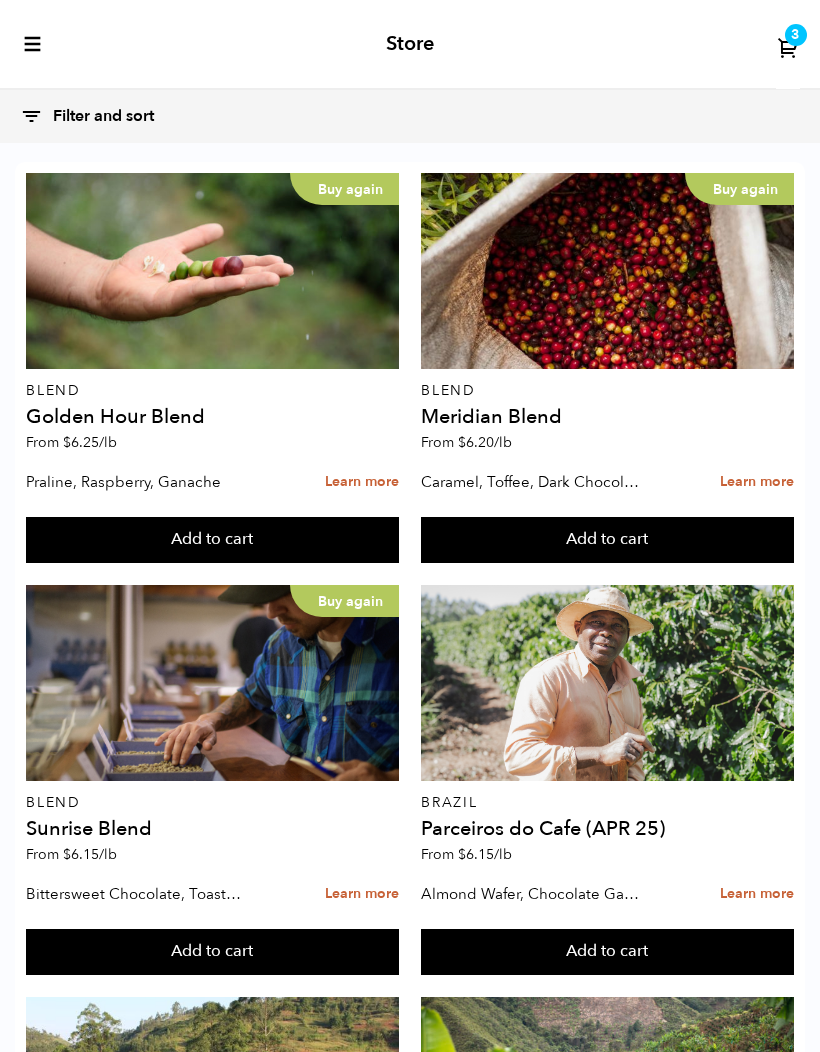 scroll, scrollTop: 1071, scrollLeft: 0, axis: vertical 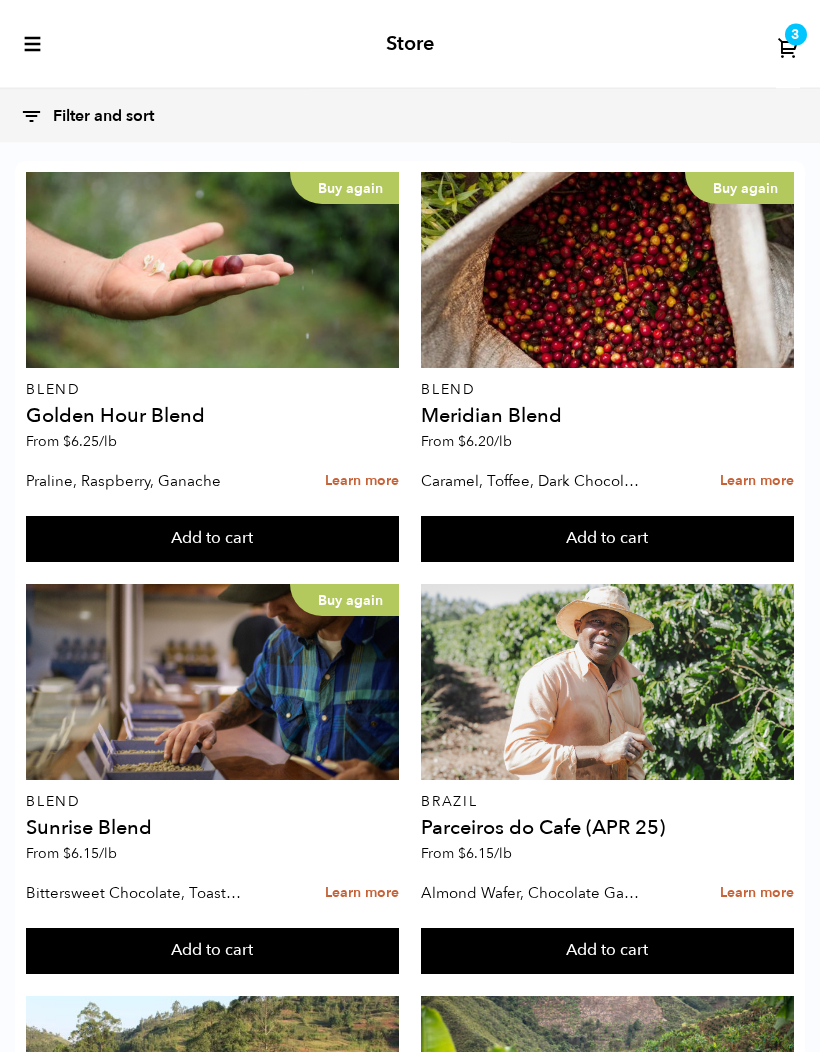 click on "Add to cart" at bounding box center [212, 540] 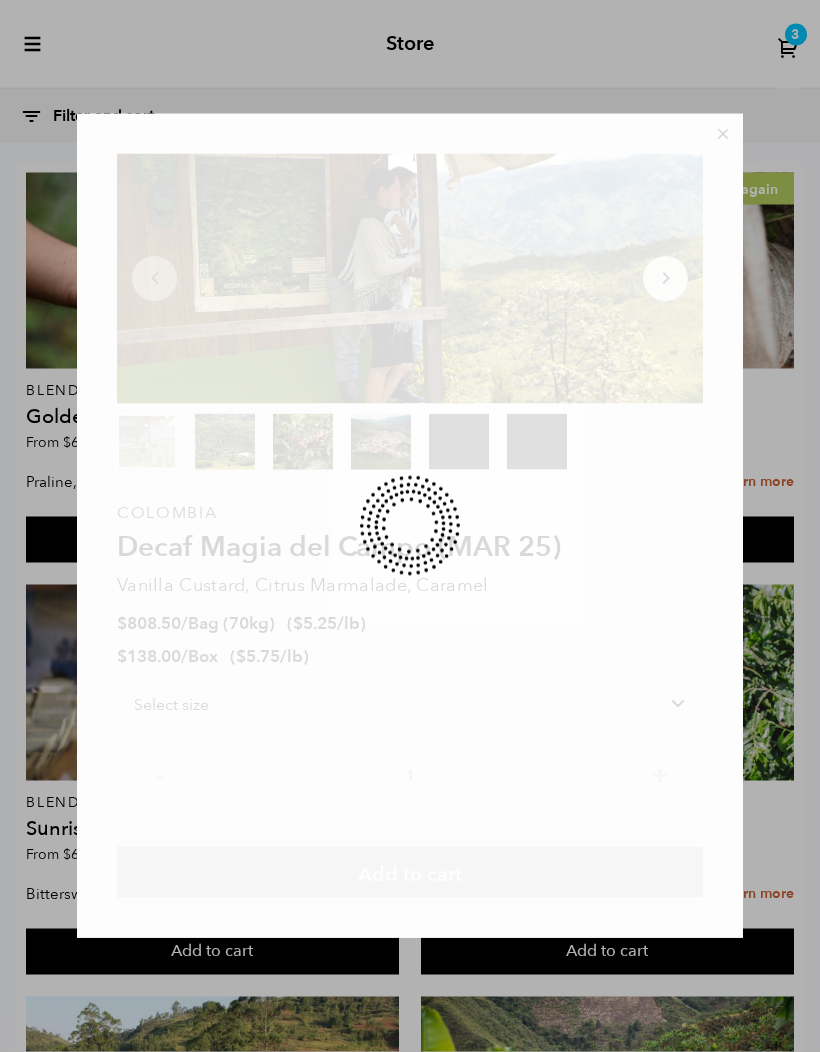 scroll, scrollTop: 1072, scrollLeft: 0, axis: vertical 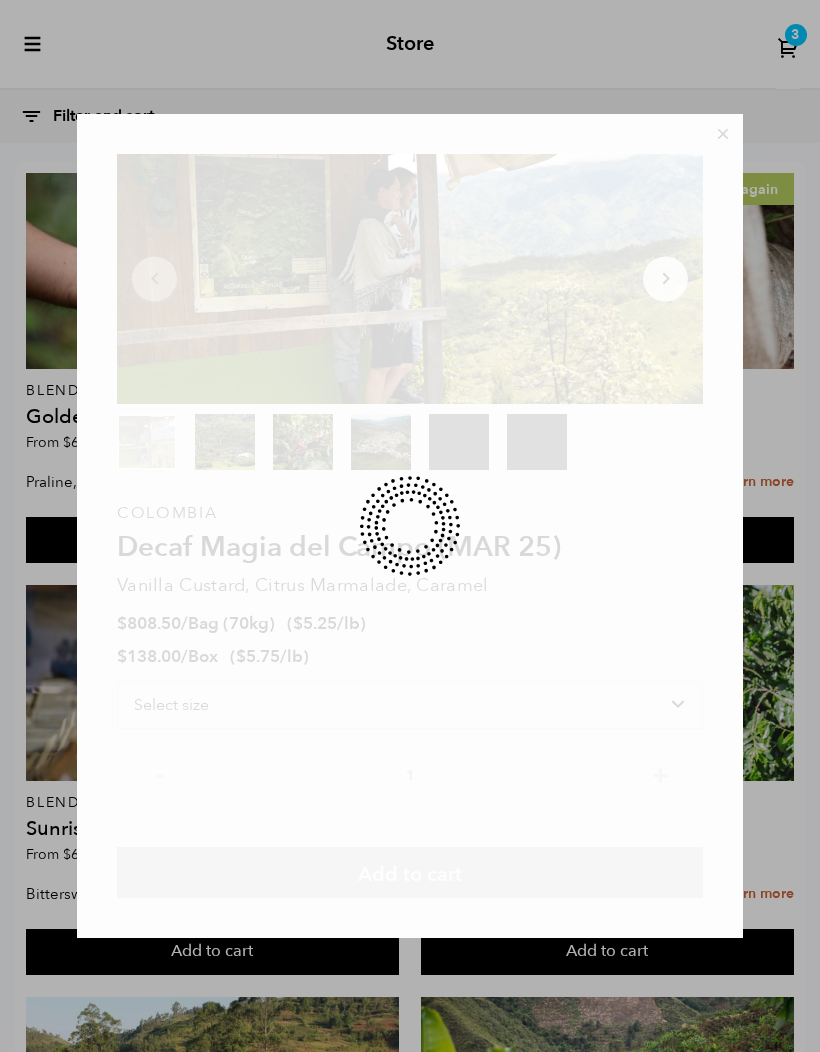 click on "Your browser does not support the video tag.
Your browser does not support the video tag.
Item 1 of 6
Your browser does not support the video tag.
Your browser does not support the video tag.
Arrow Left Arrow Right item 0 item 1 item 2 item 3 item 4 item 5 Item 1 of 6
[COUNTRY]
Decaf Magia del Campo (MAR 25)   Vanilla Custard, Citrus Marmalade, Caramel
$ 808.50 / Bag (70kg)
( $ 5.25 /lb )
$ 138.00 / Box
( $ 5.75 /lb )
Select size   Bag (70kg) (154 lbs) Box (24 lbs)   -   1   +     Add to cart" at bounding box center (410, 526) 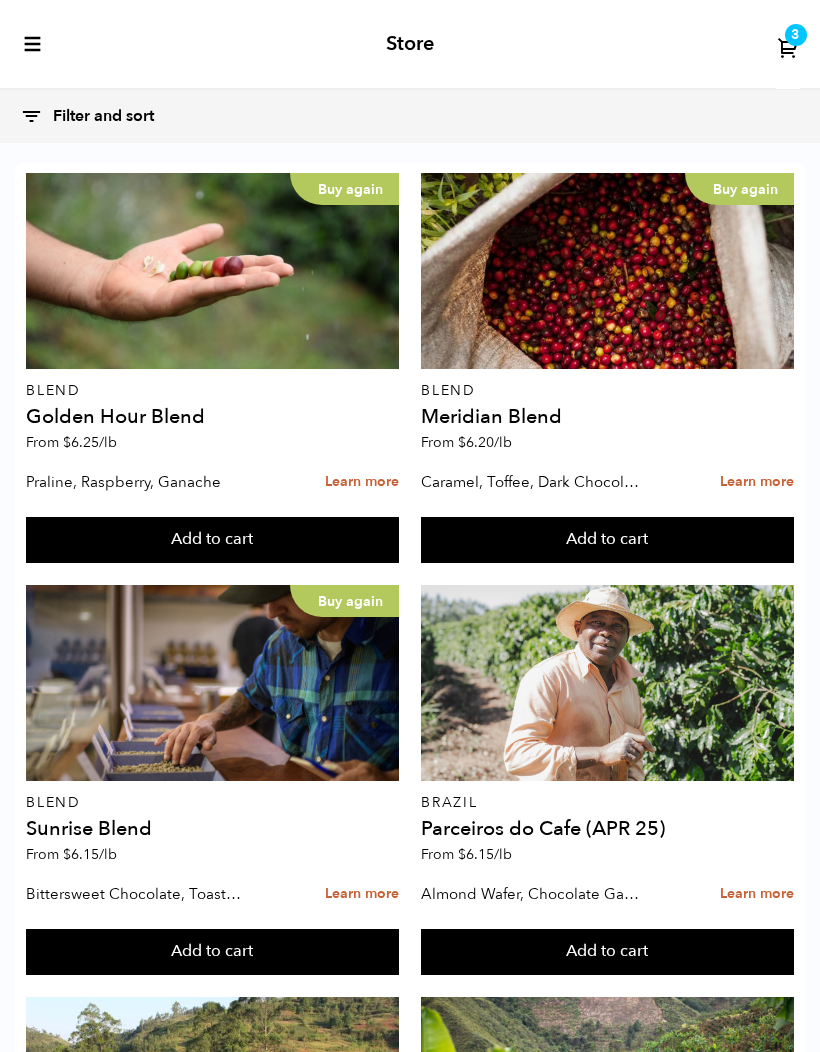 click on "3" at bounding box center [795, 35] 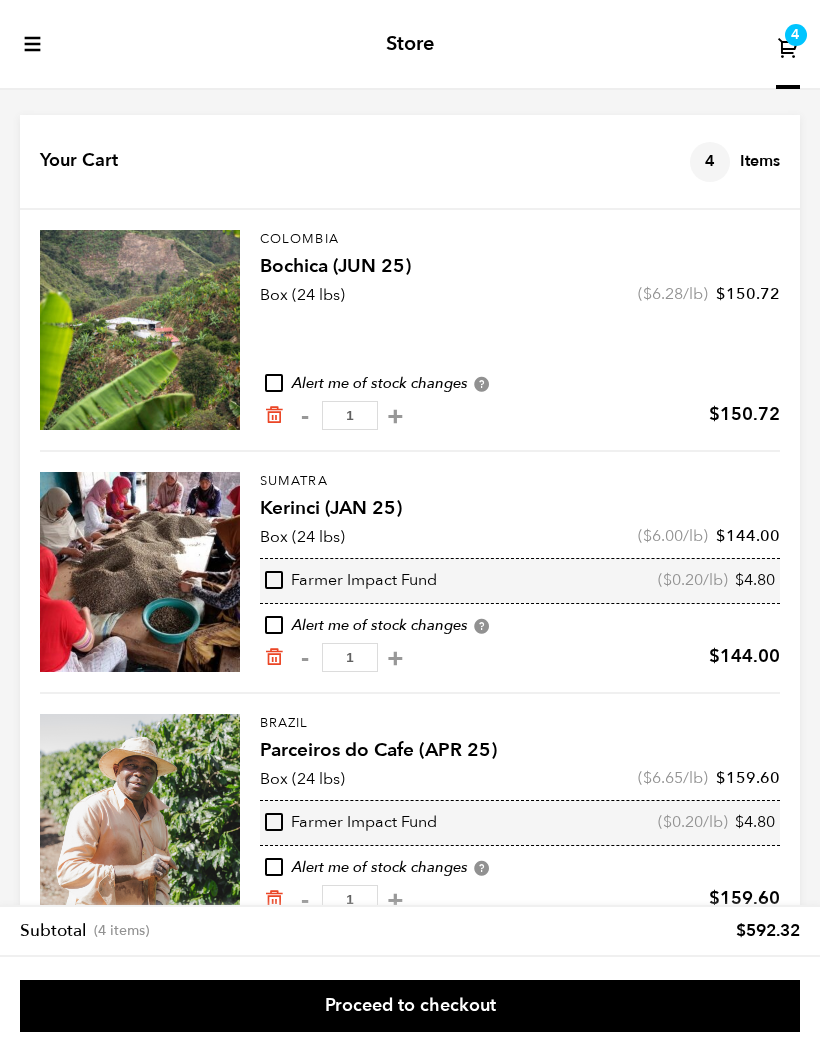 scroll, scrollTop: 38, scrollLeft: 0, axis: vertical 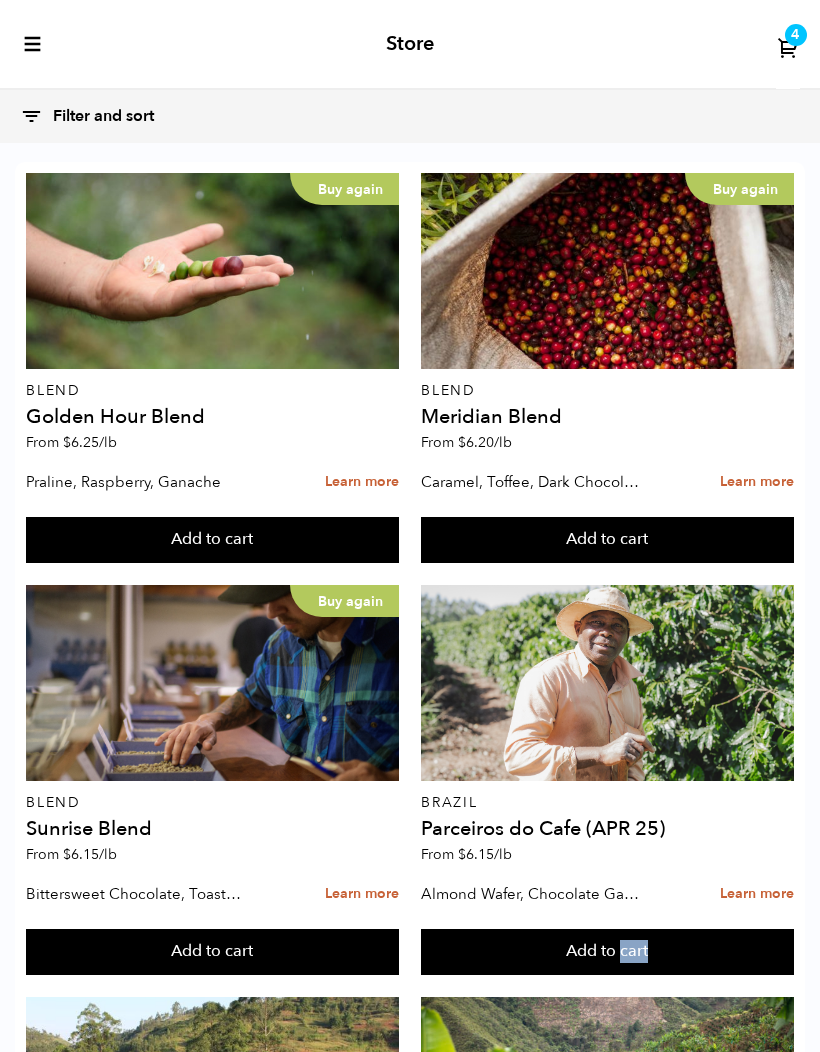 click on "Buy again" at bounding box center [607, 3155] 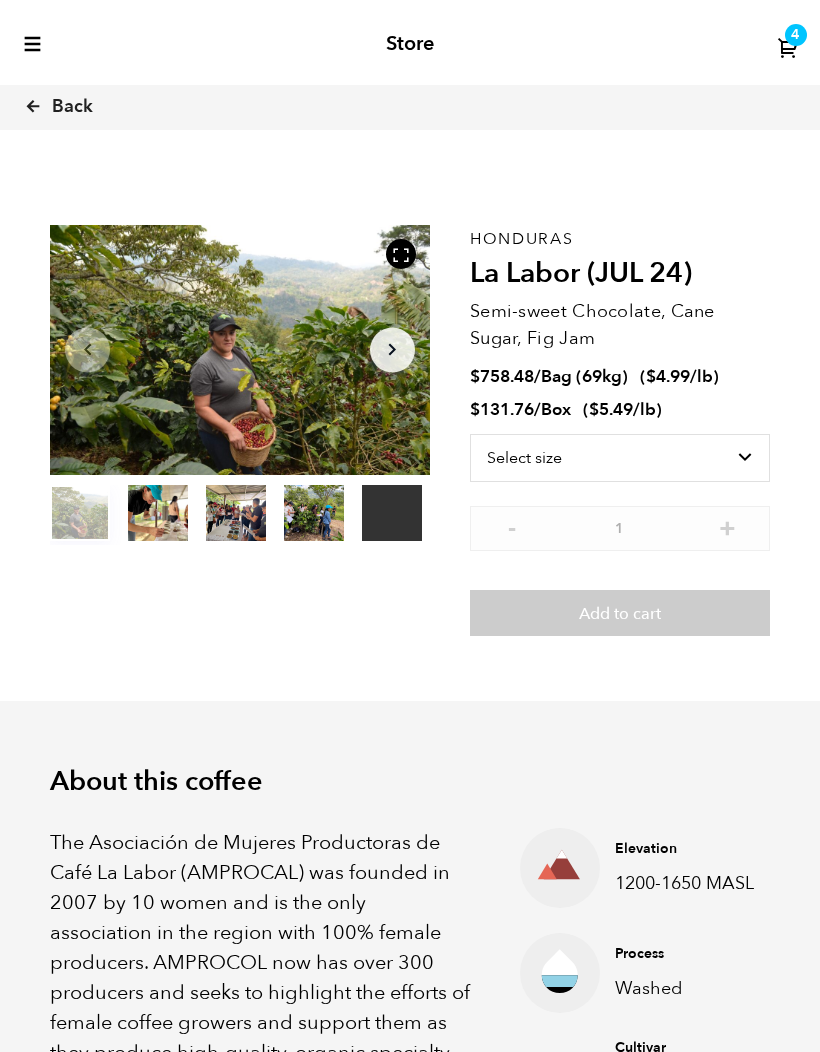 scroll, scrollTop: 0, scrollLeft: 0, axis: both 